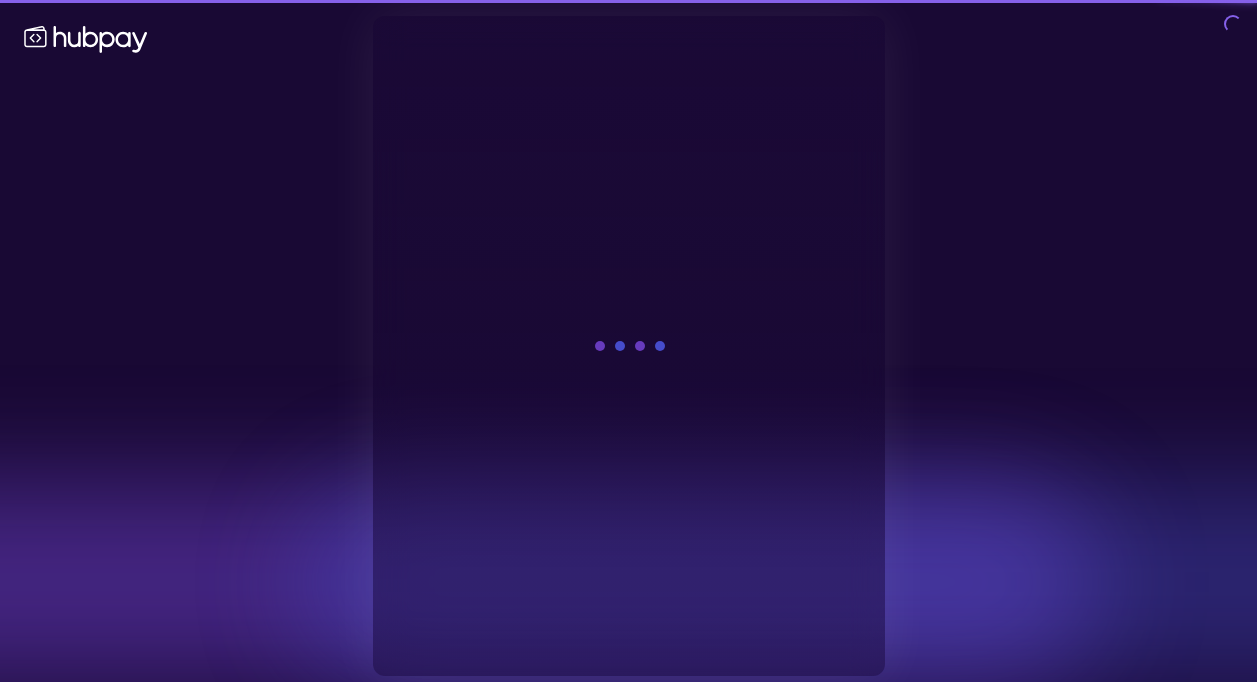 scroll, scrollTop: 0, scrollLeft: 0, axis: both 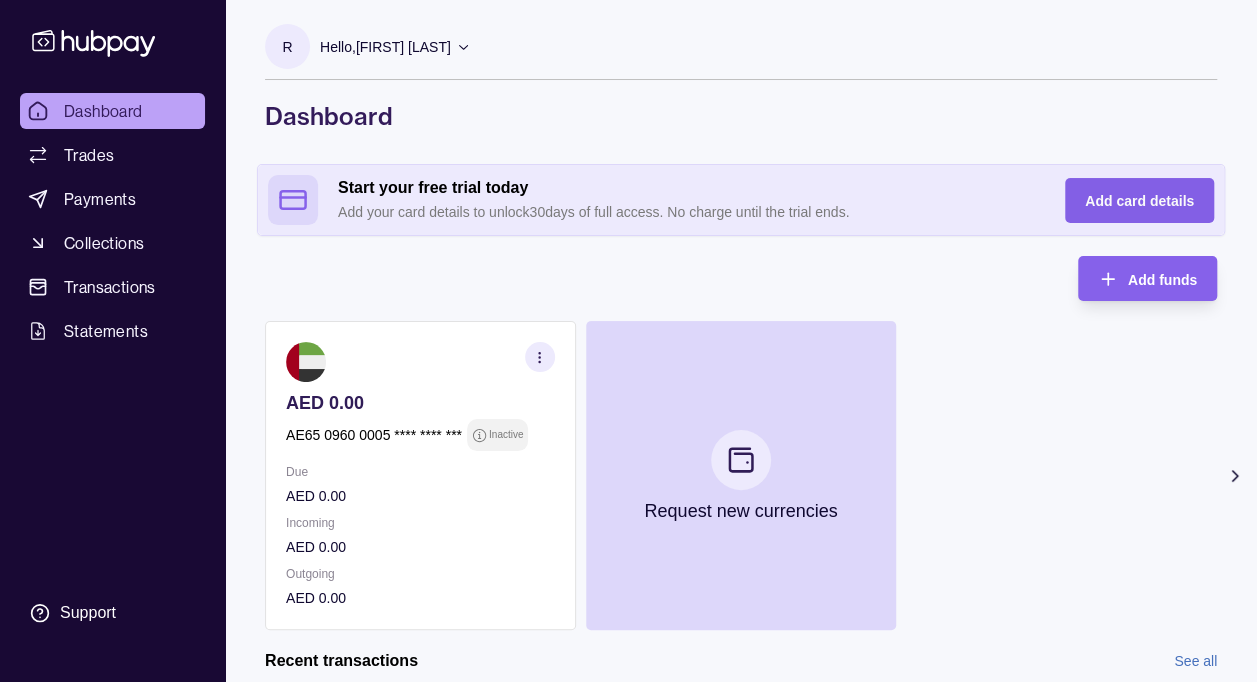 click on "Add card details" at bounding box center (1139, 201) 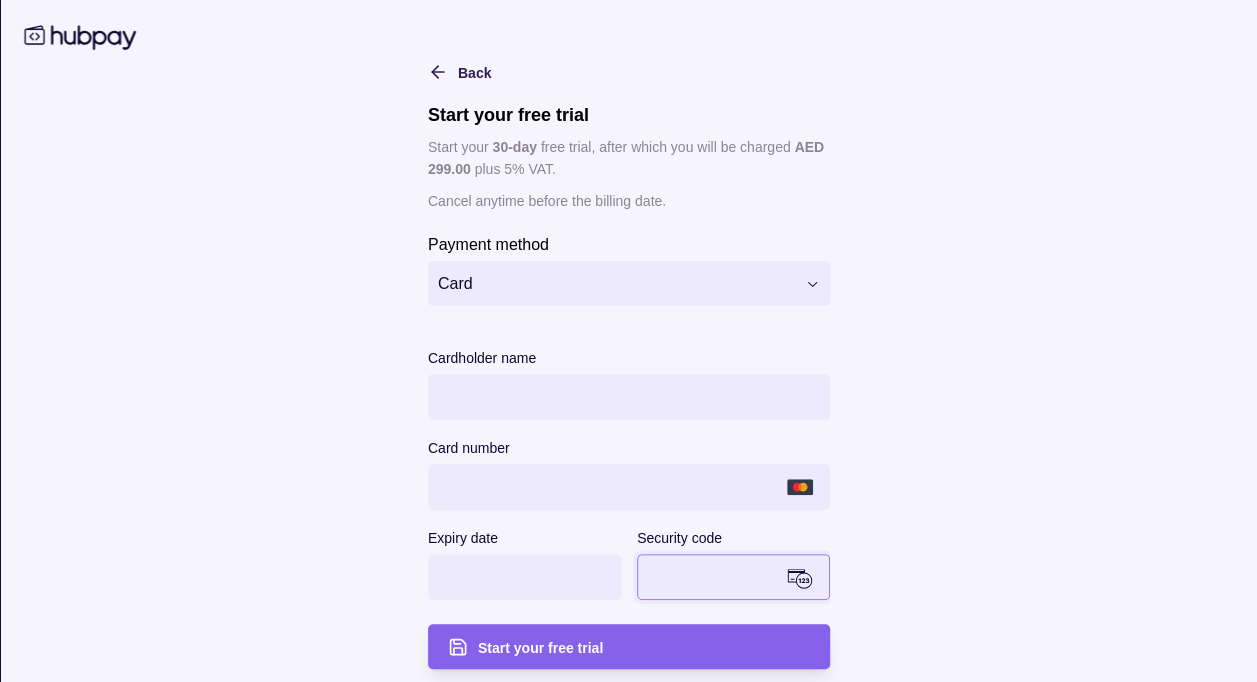 scroll, scrollTop: 6, scrollLeft: 0, axis: vertical 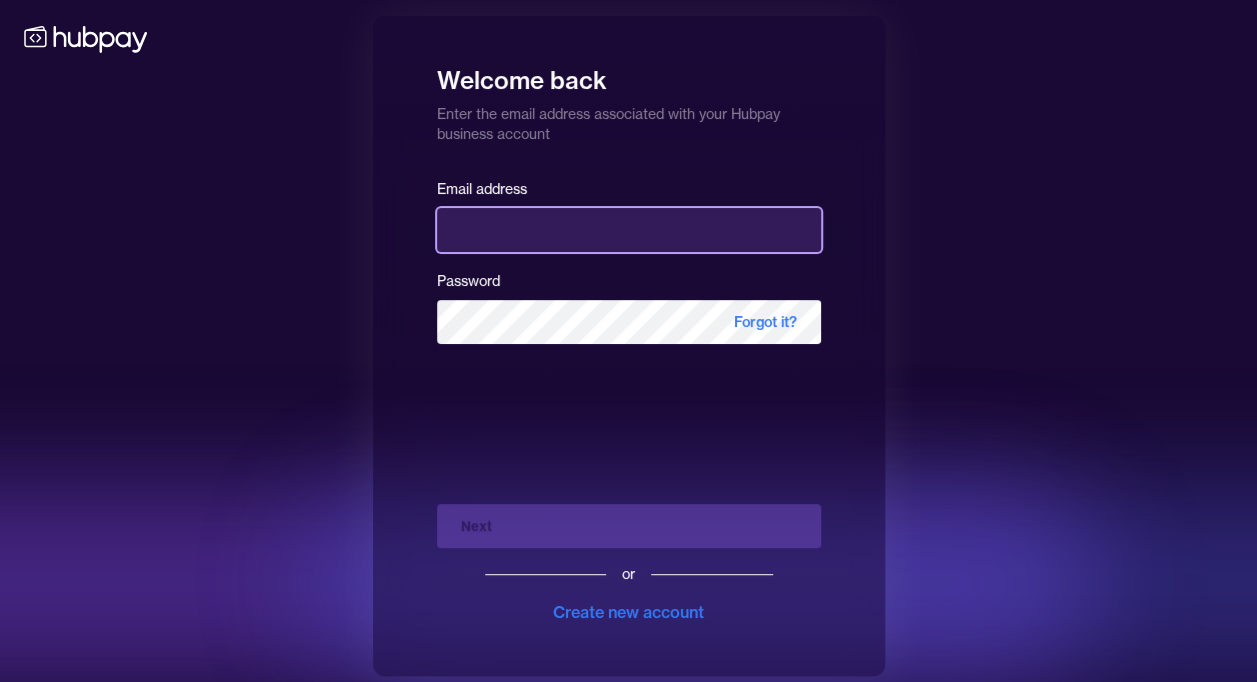 click at bounding box center (629, 230) 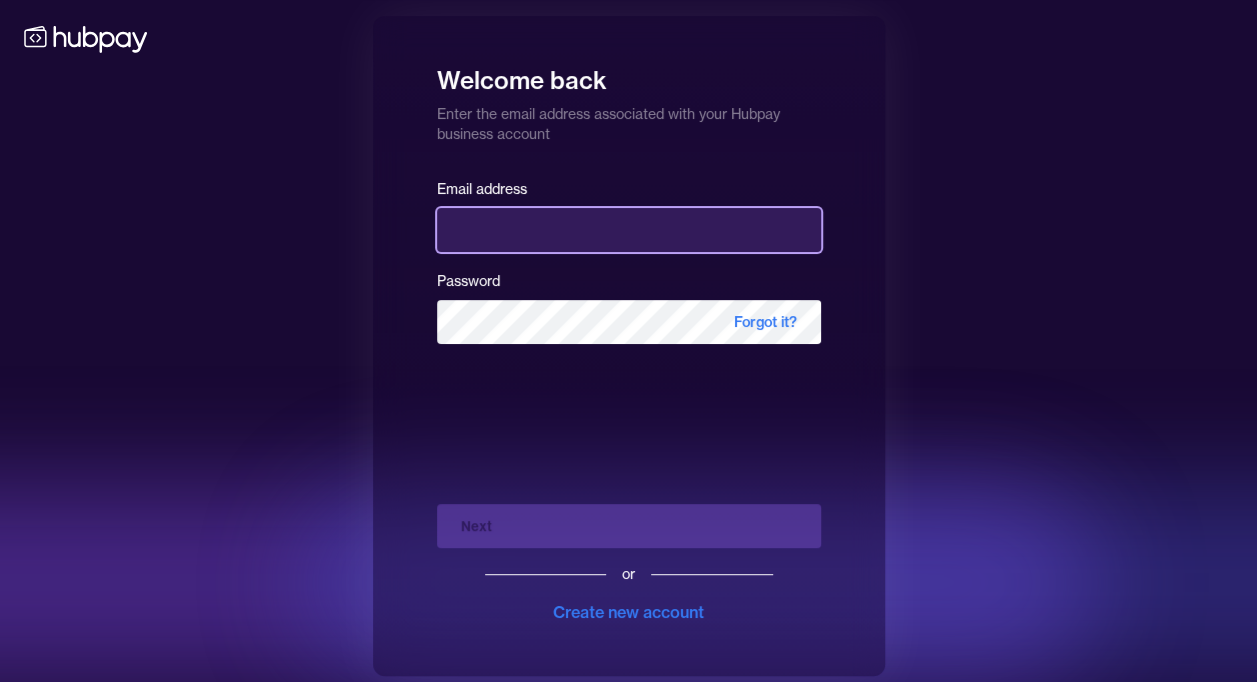 click at bounding box center [629, 230] 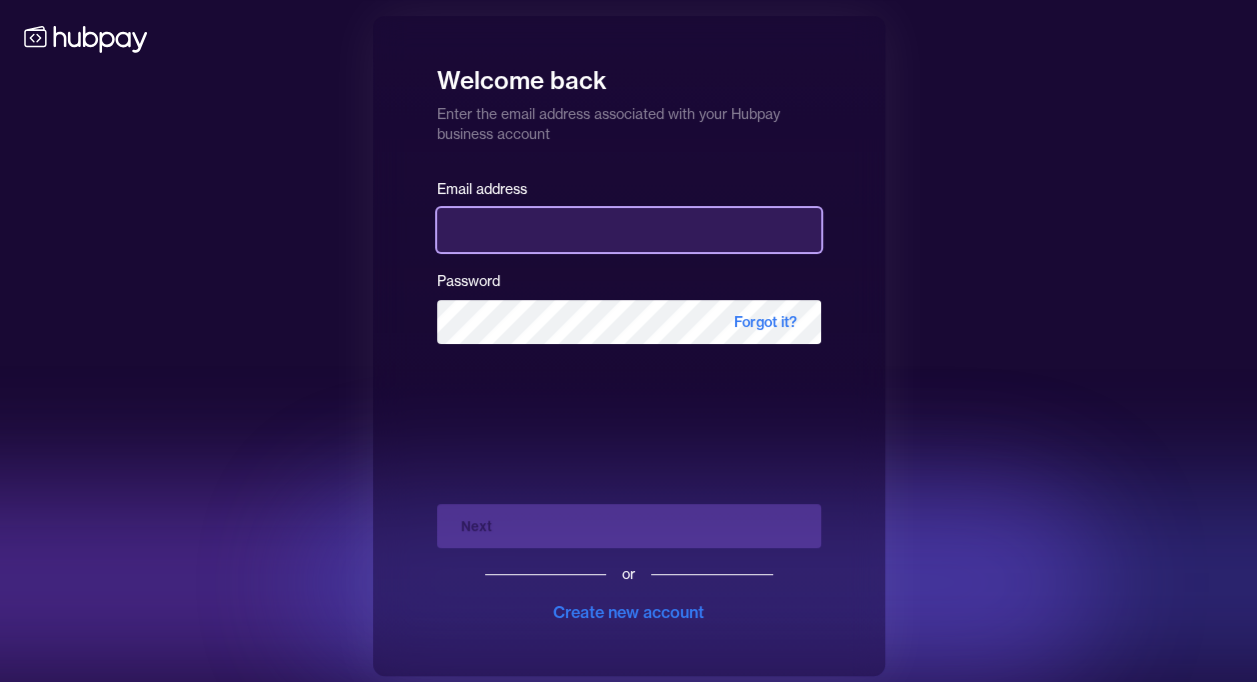 click at bounding box center (629, 230) 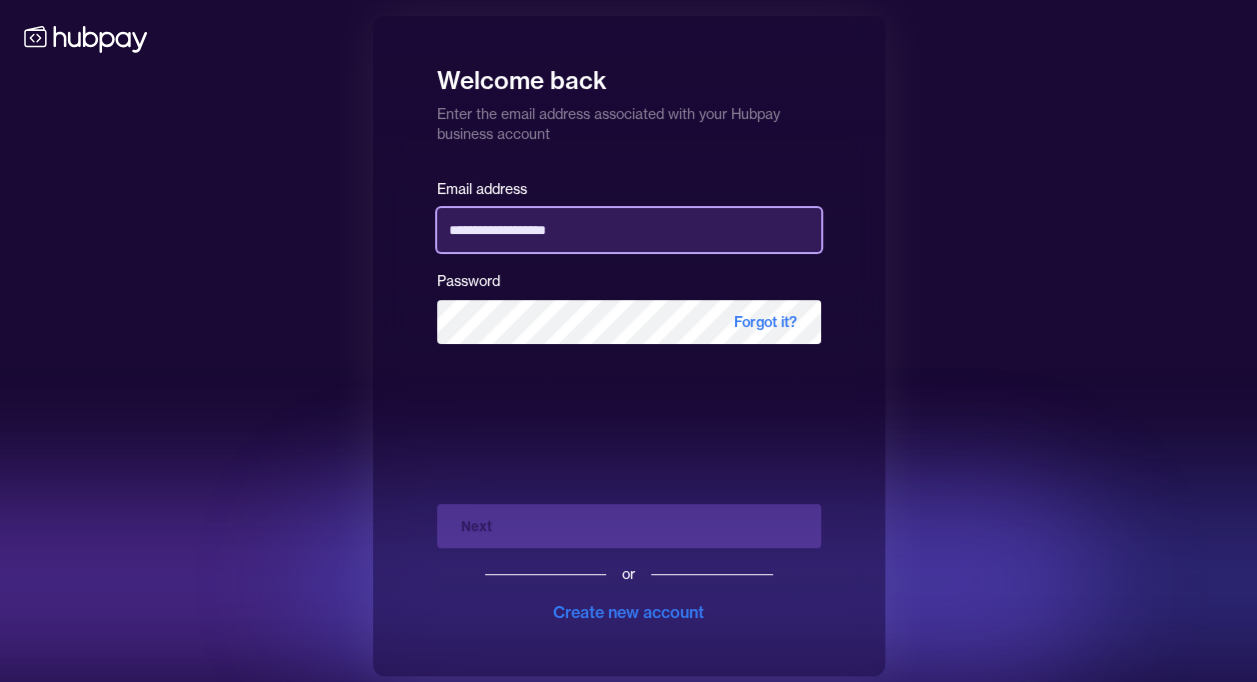 drag, startPoint x: 498, startPoint y: 229, endPoint x: 364, endPoint y: 224, distance: 134.09325 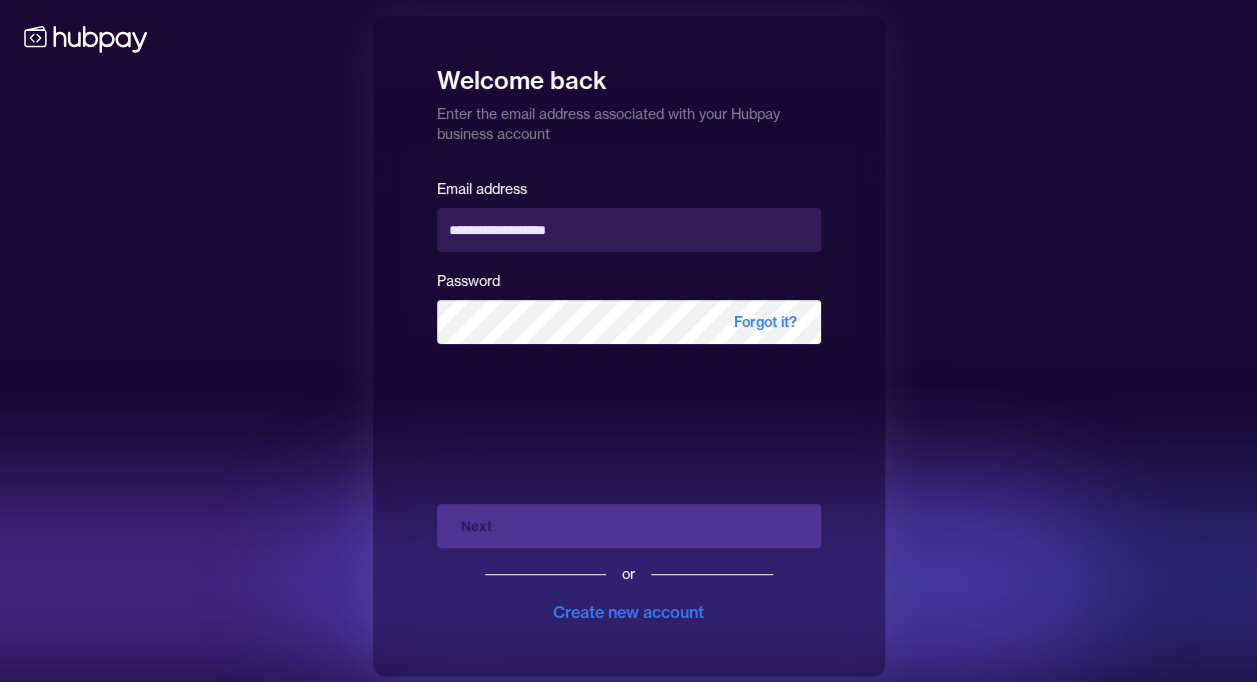 click on "**********" at bounding box center (628, 346) 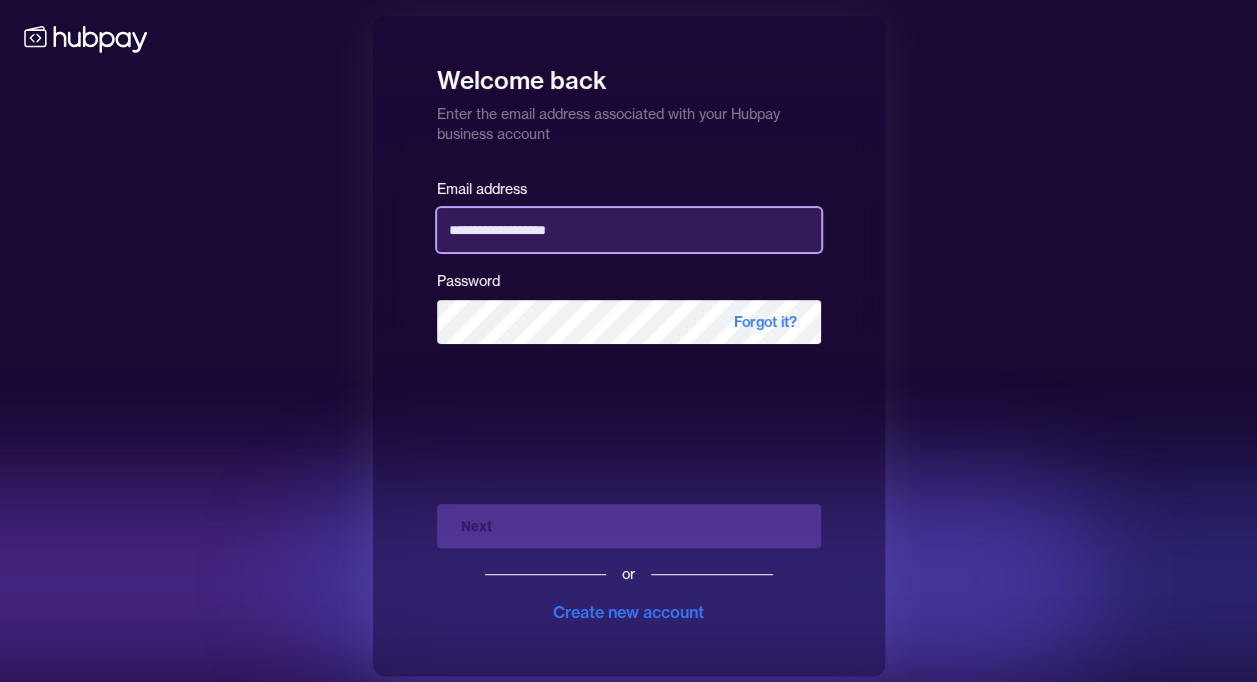 drag, startPoint x: 498, startPoint y: 230, endPoint x: 373, endPoint y: 231, distance: 125.004 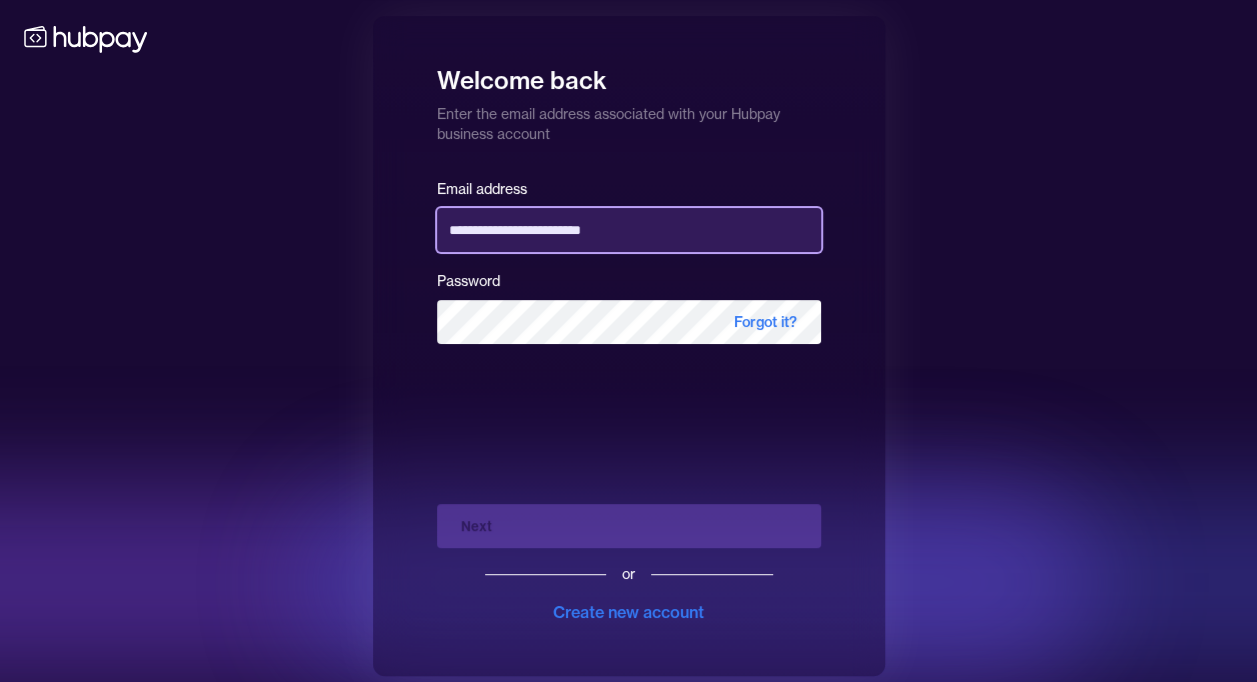 type on "**********" 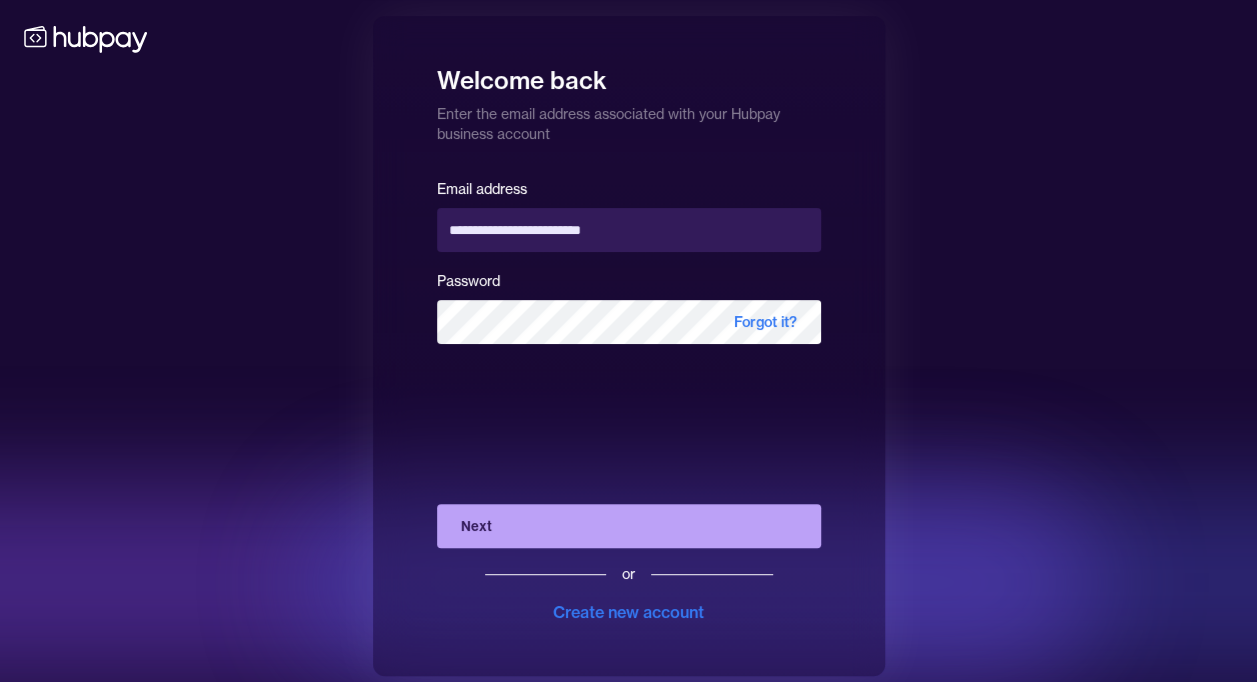 click on "Next" at bounding box center (629, 526) 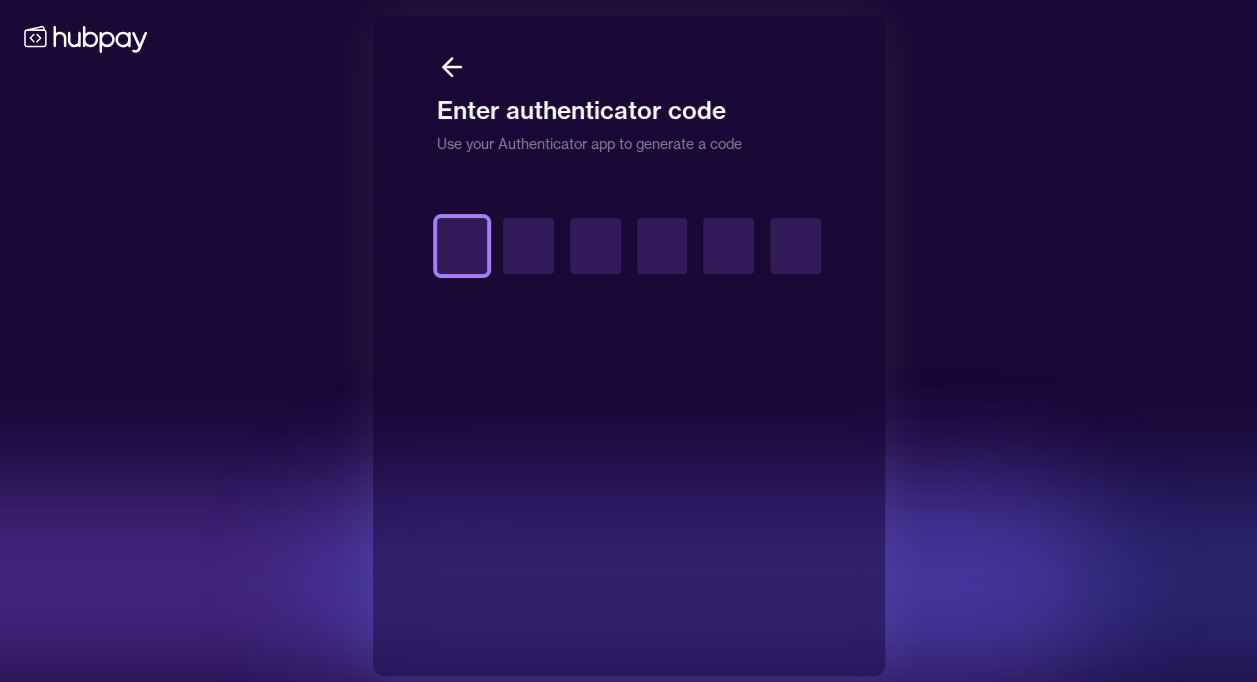 type on "*" 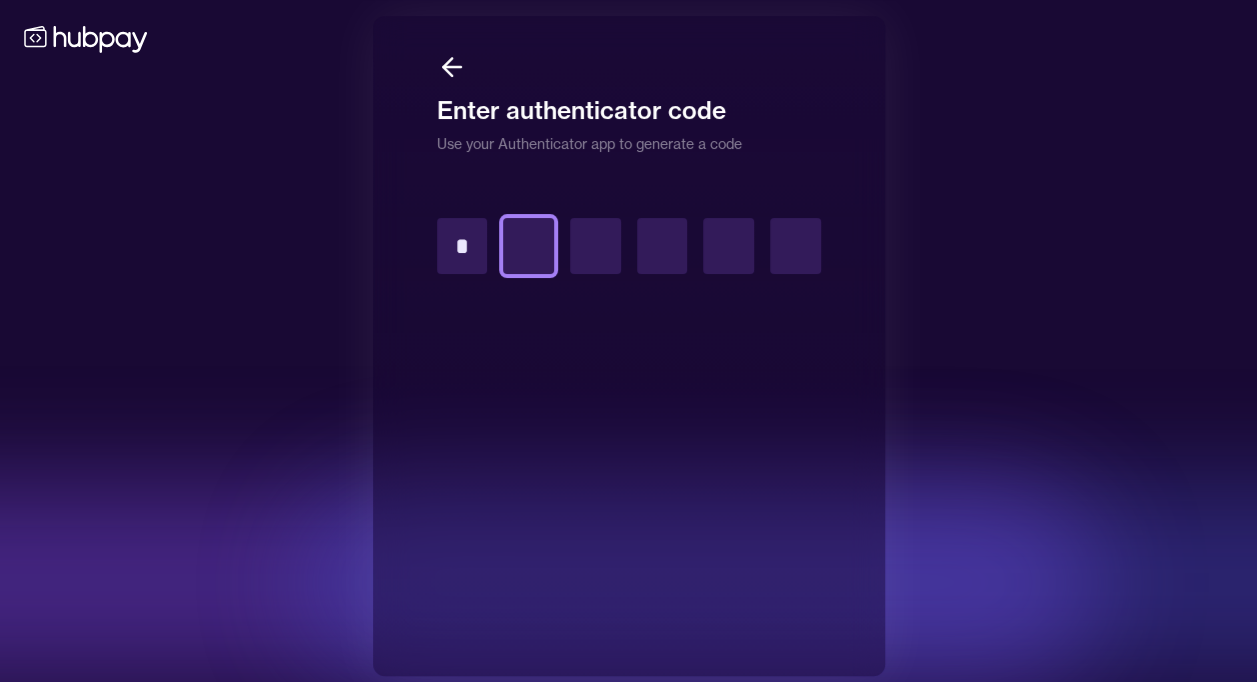 type on "*" 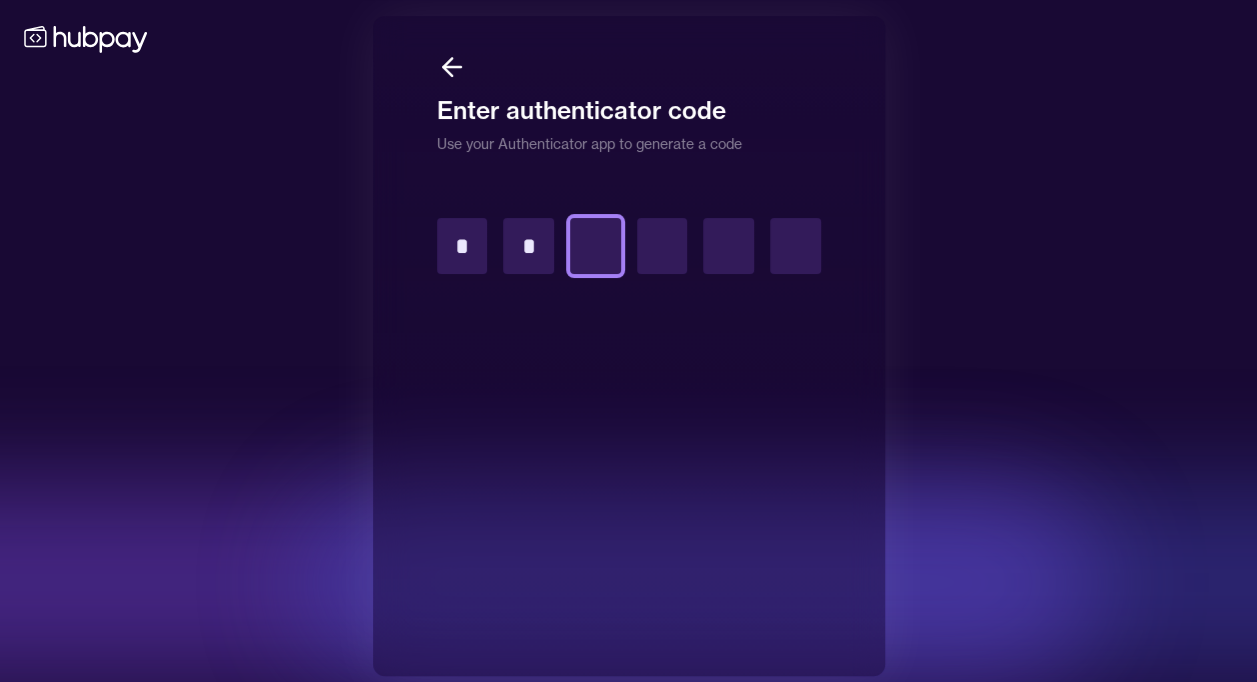 type on "*" 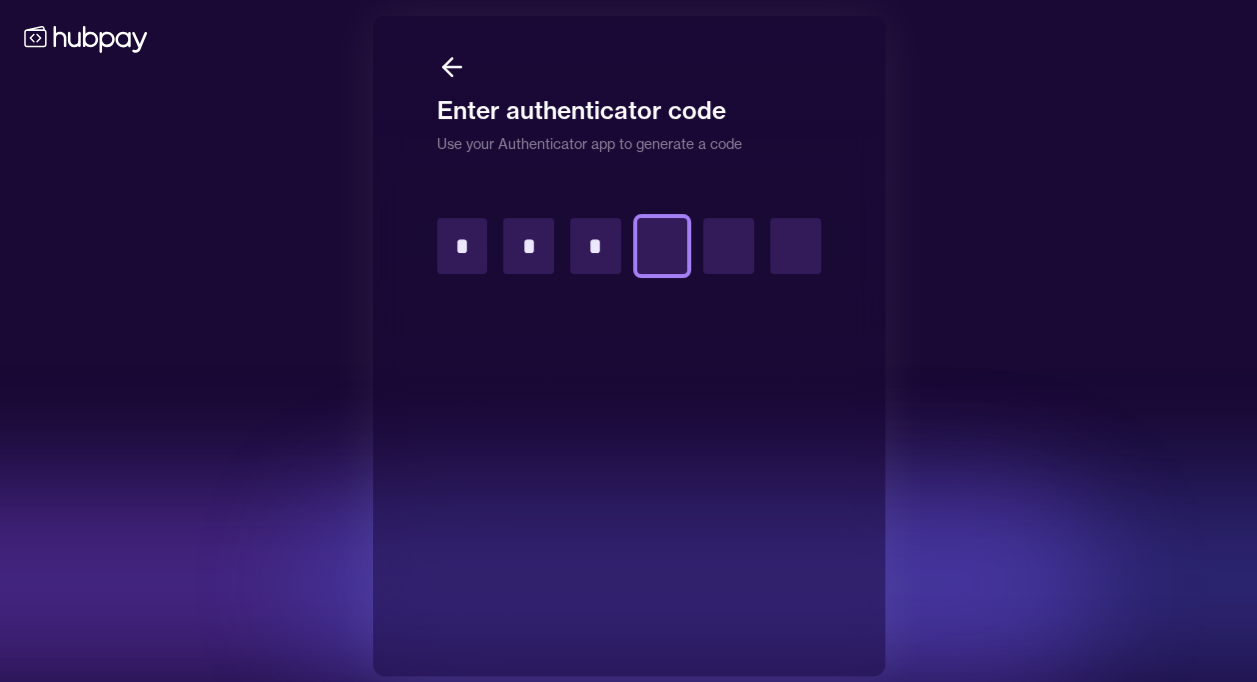 type on "*" 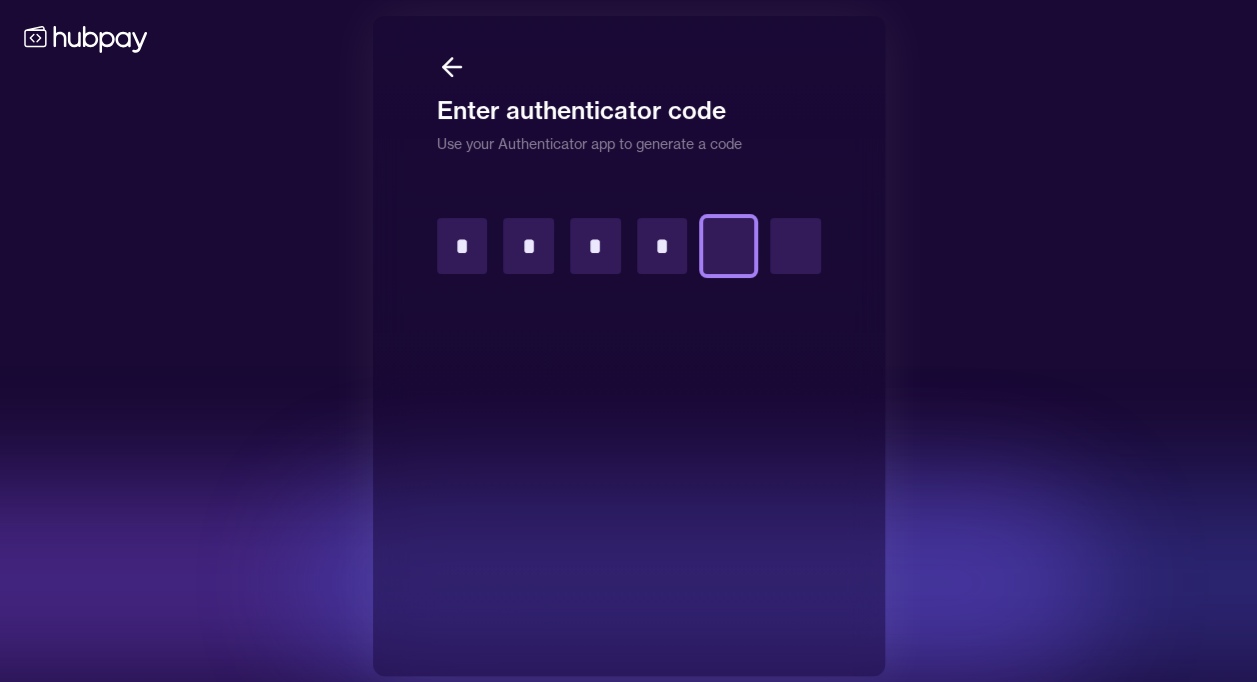 type on "*" 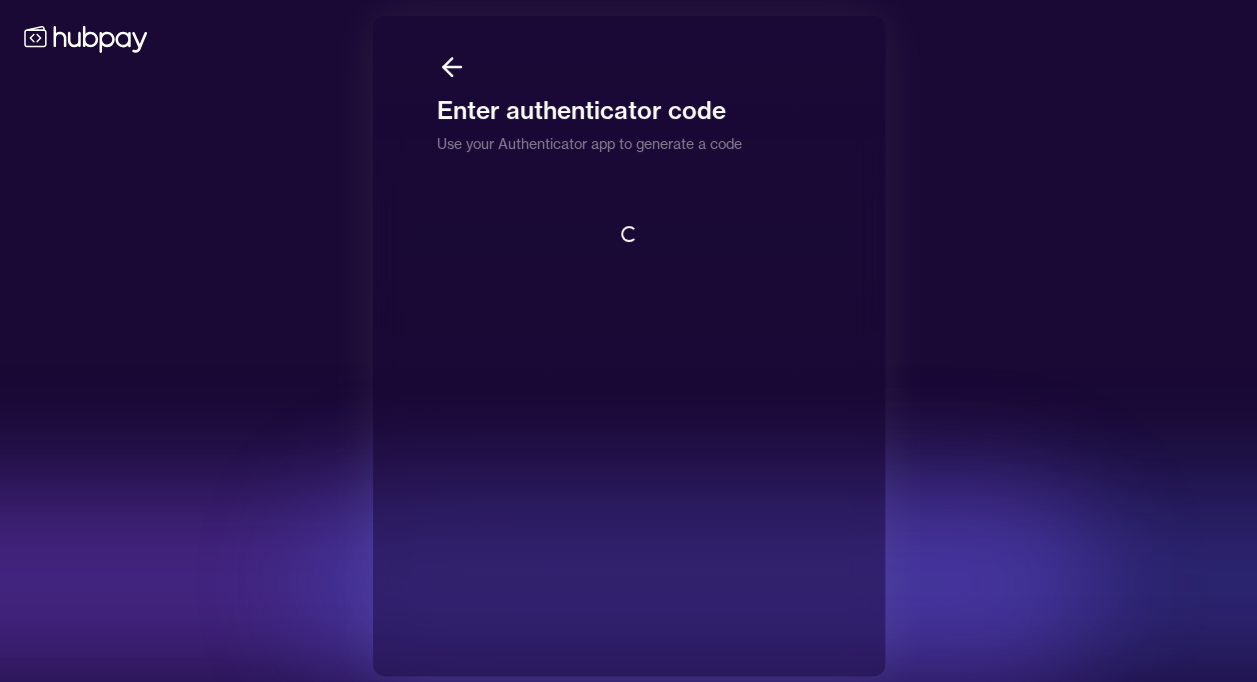 scroll, scrollTop: 2, scrollLeft: 0, axis: vertical 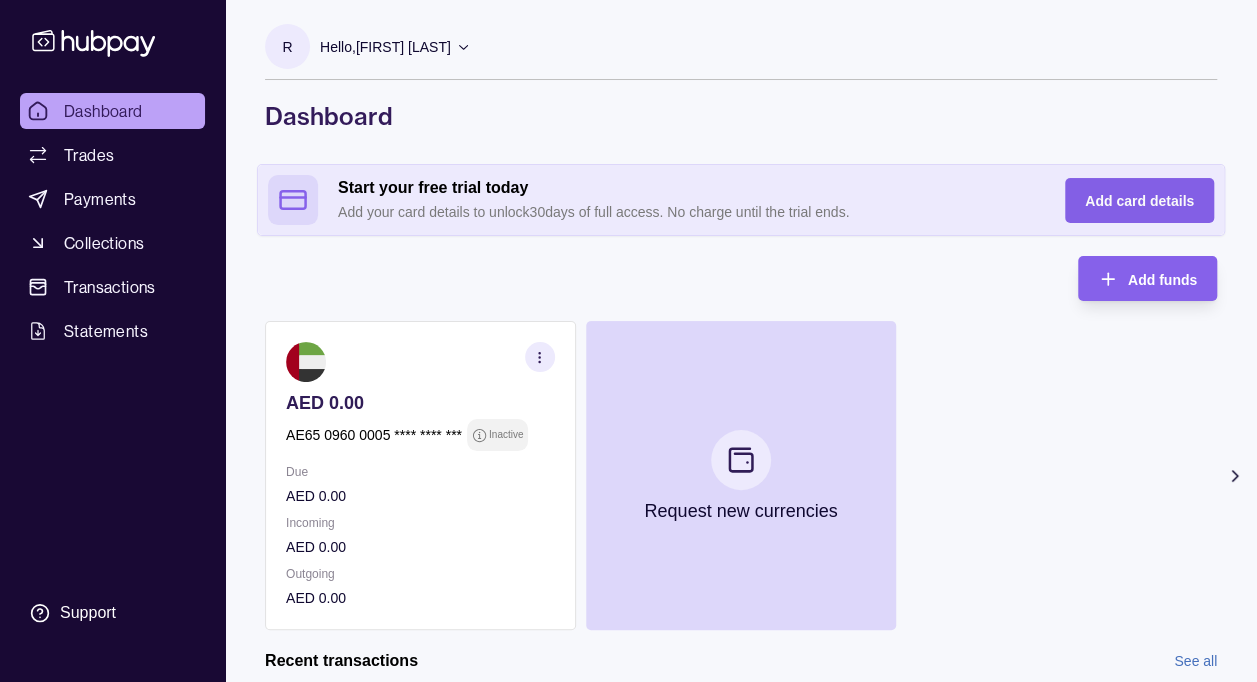 click on "Add card details" at bounding box center (1139, 201) 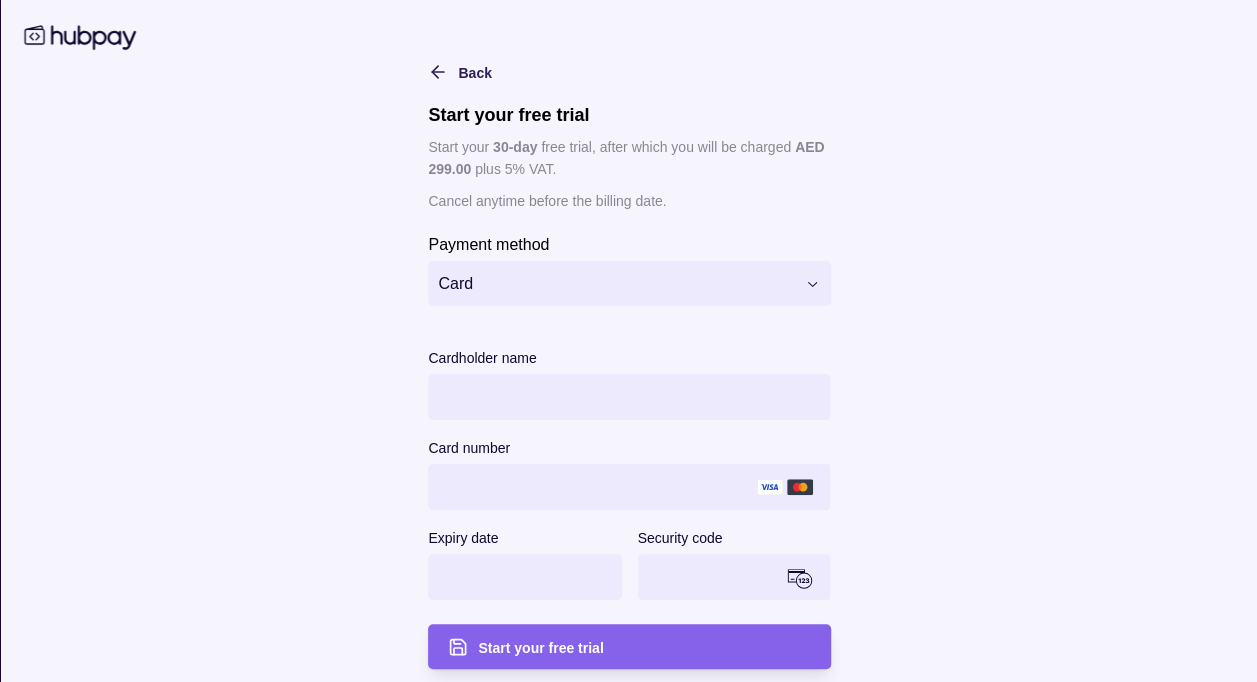click on "**********" at bounding box center (628, 450) 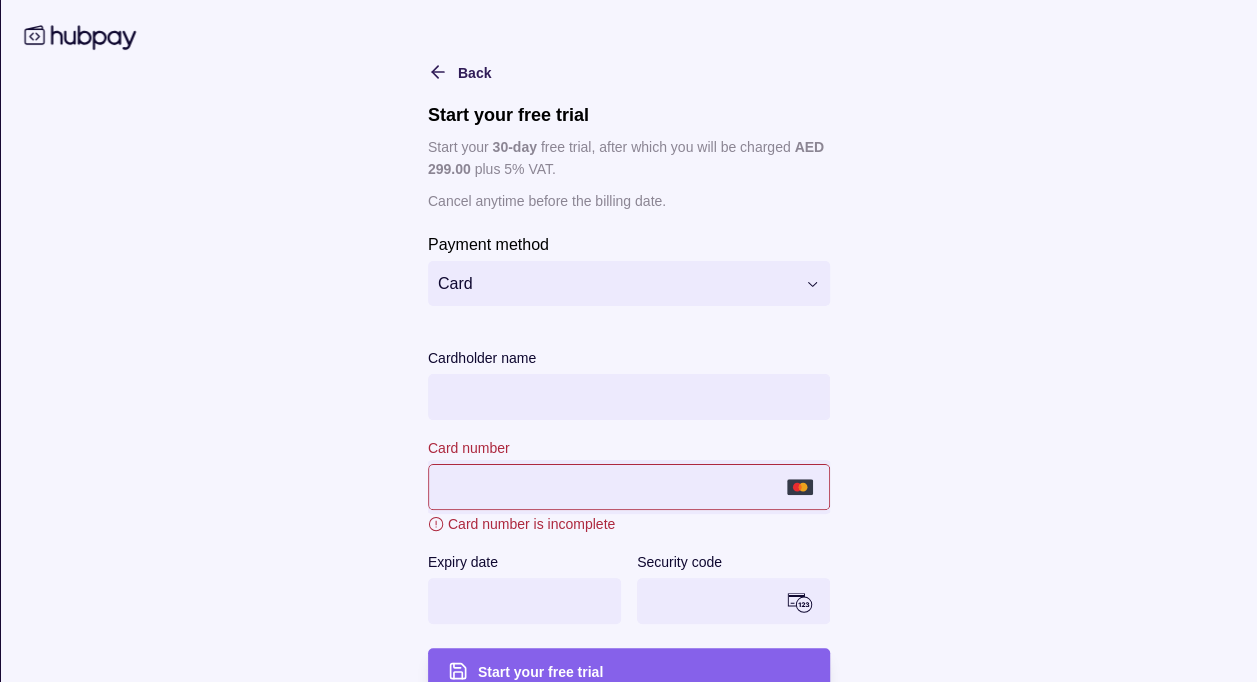scroll, scrollTop: 30, scrollLeft: 0, axis: vertical 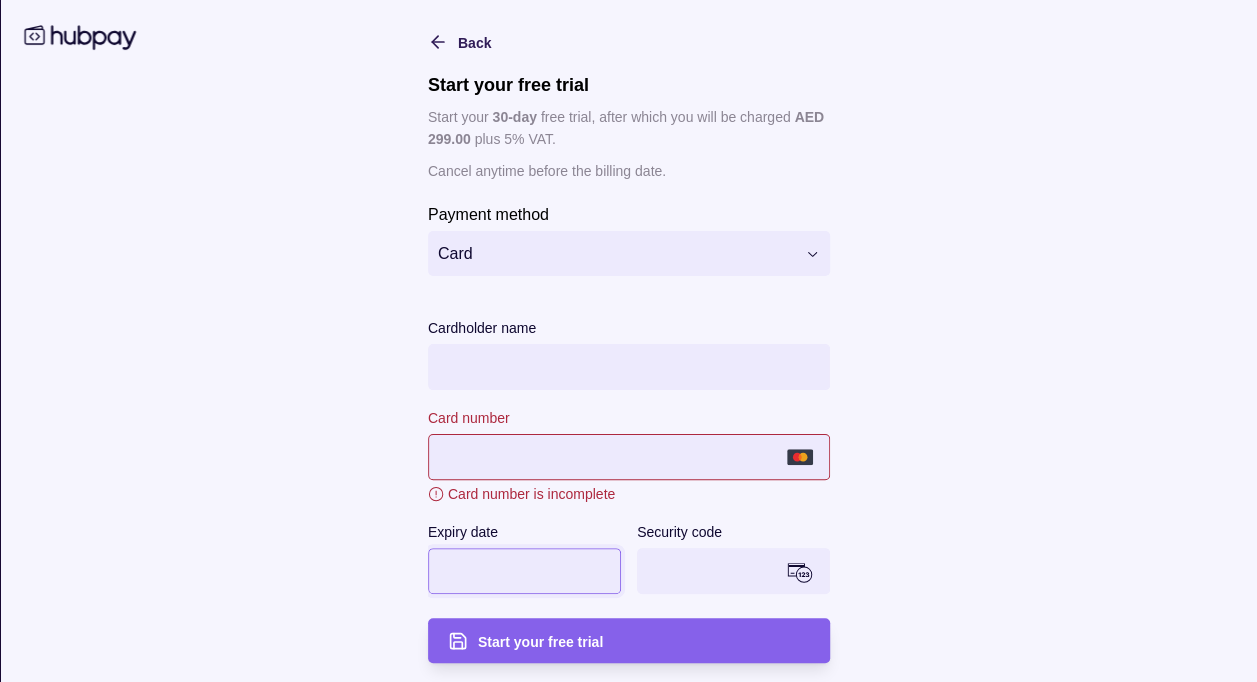 click on "Card number is incomplete" at bounding box center (530, 494) 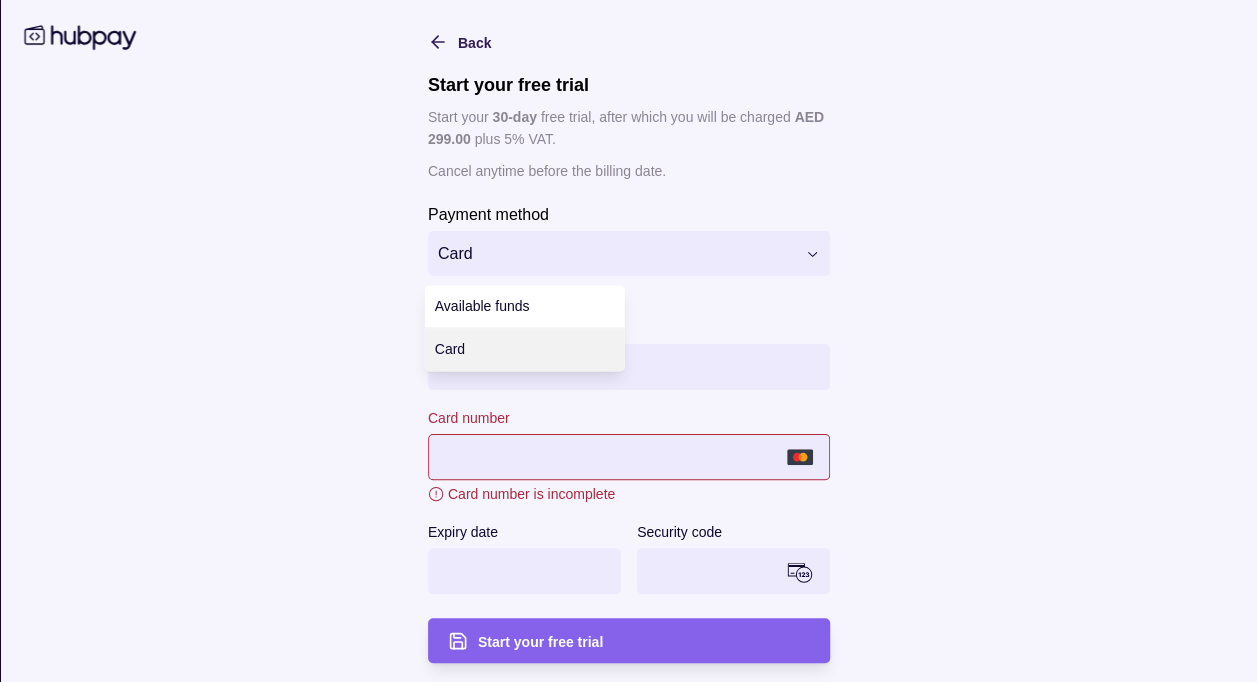 click on "**********" at bounding box center (628, 445) 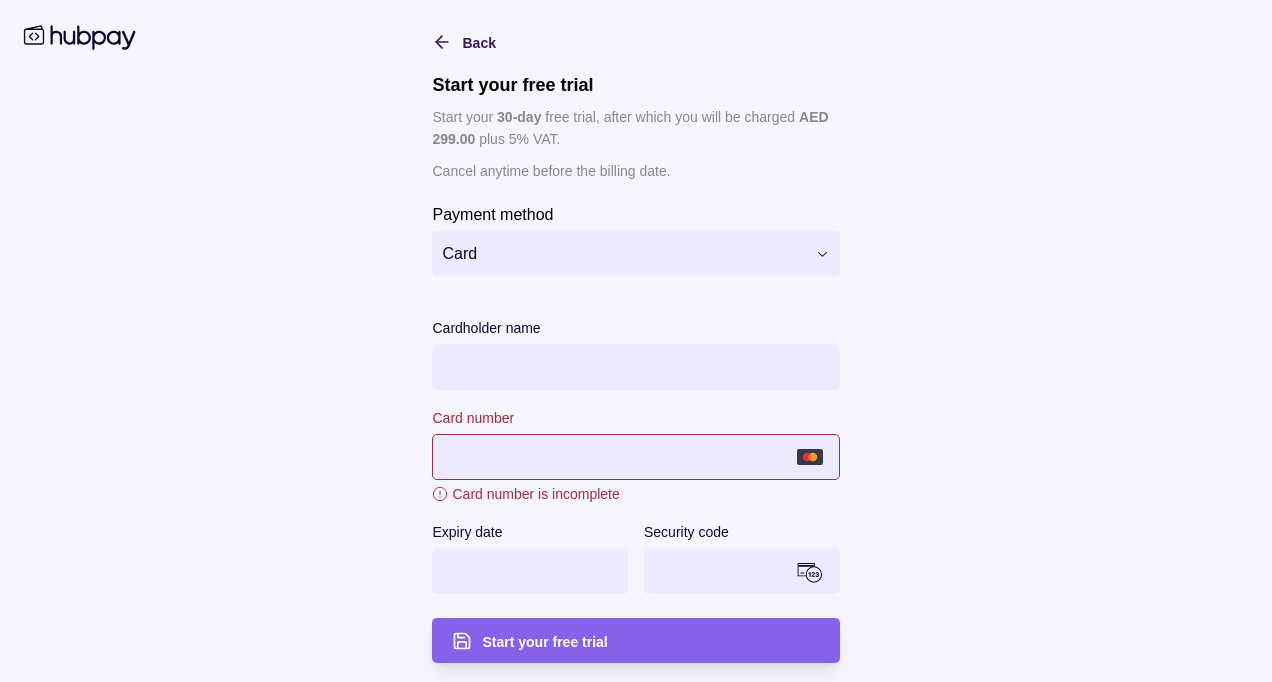 click on "**********" at bounding box center (636, 445) 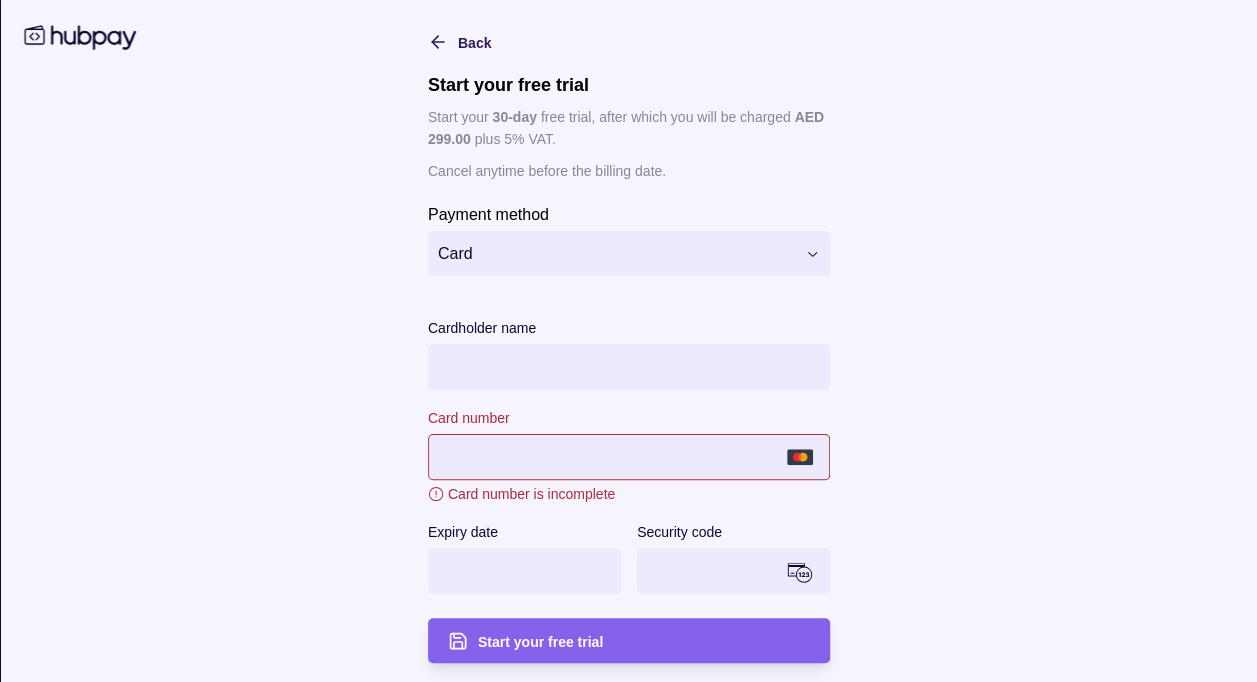 click on "**********" at bounding box center (629, 326) 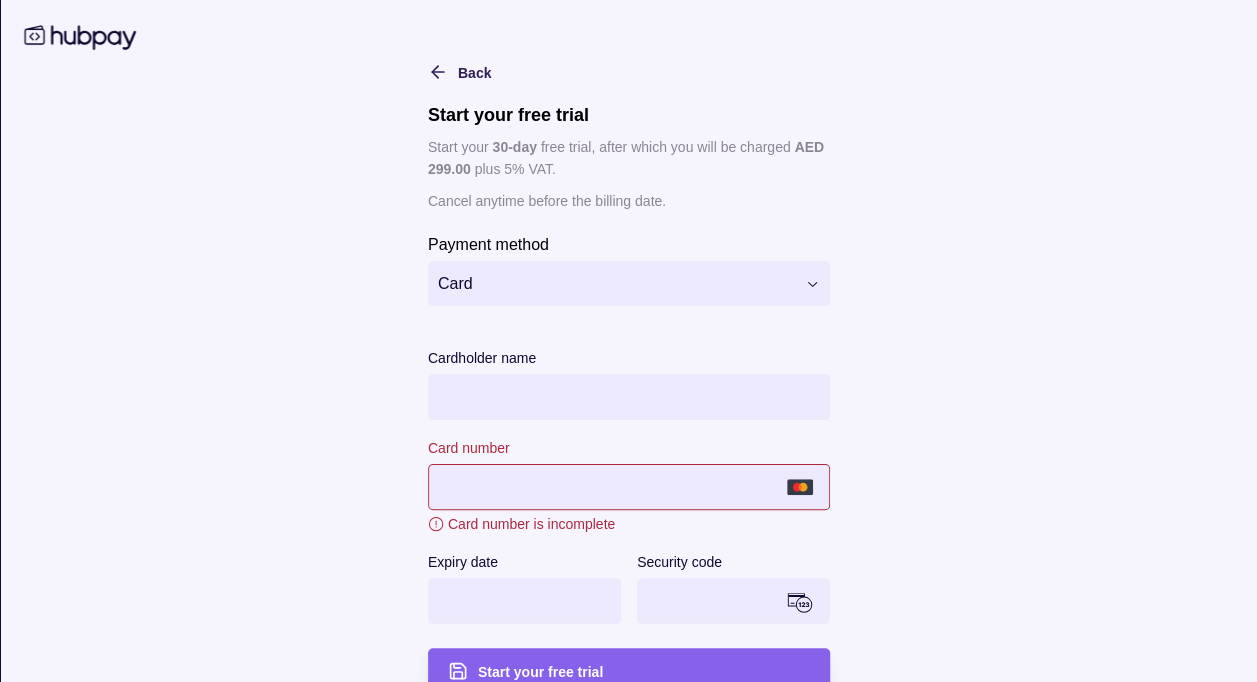 scroll, scrollTop: 30, scrollLeft: 0, axis: vertical 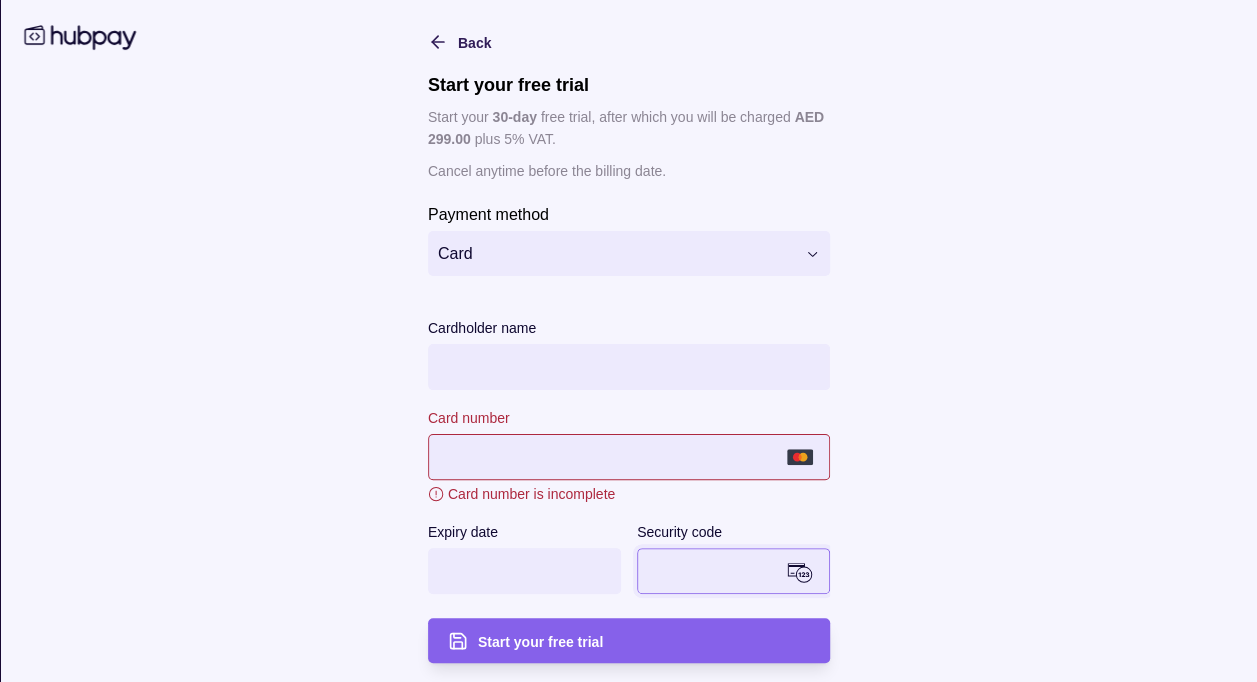 click on "**********" at bounding box center [629, 326] 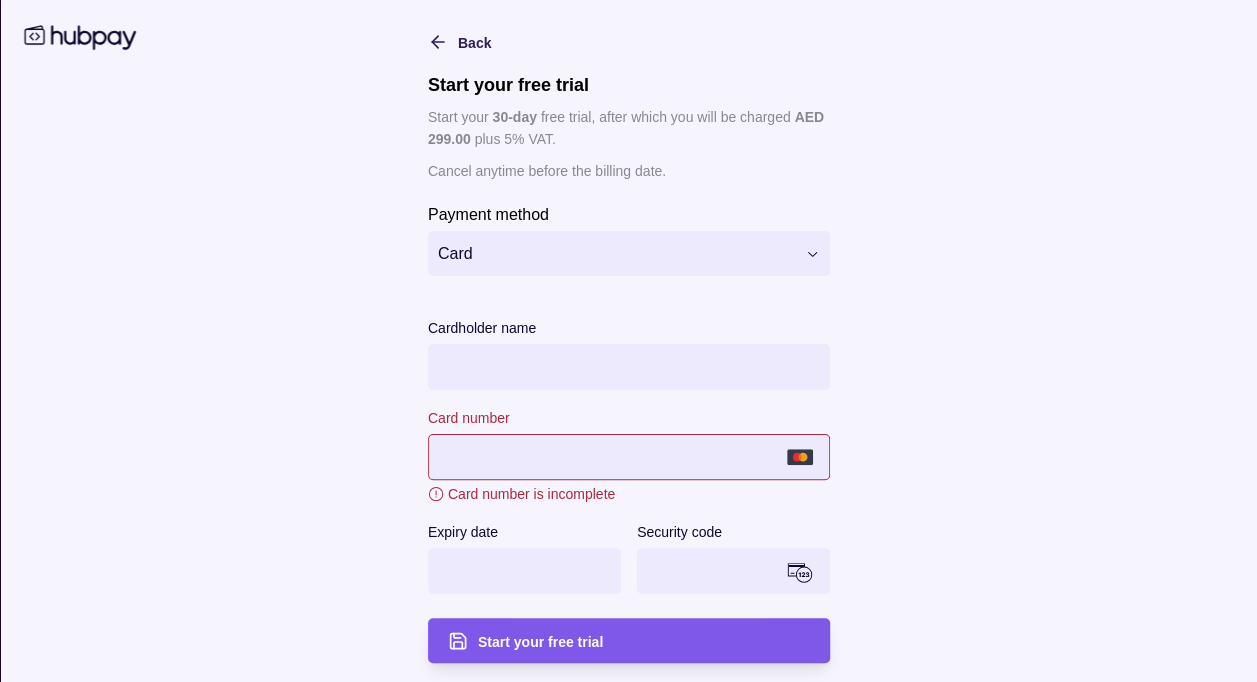 click on "Start your free trial" at bounding box center [643, 641] 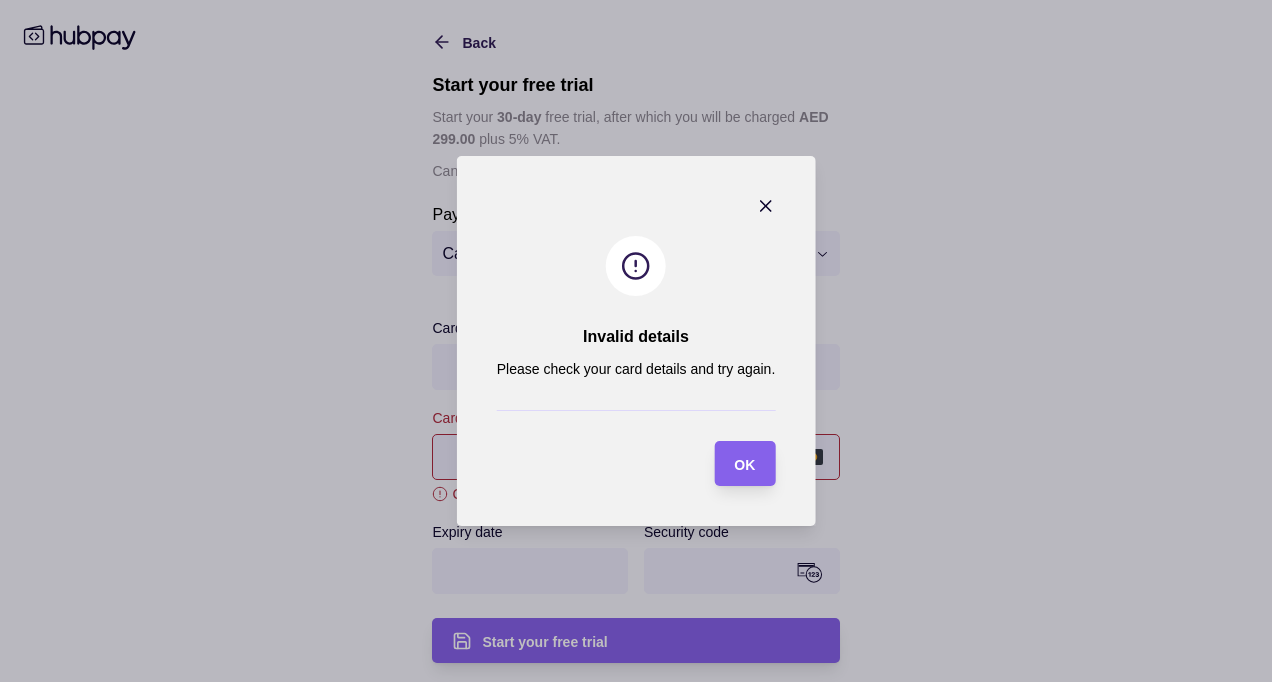 click on "OK" at bounding box center [744, 465] 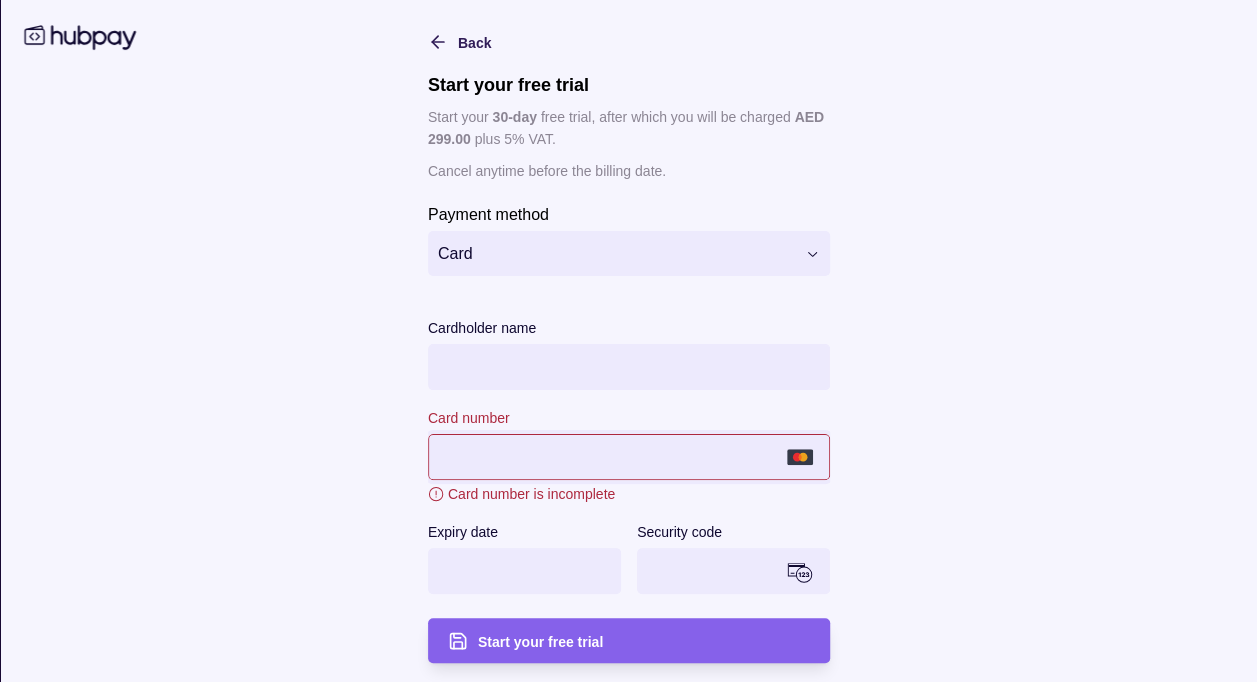 scroll, scrollTop: 7, scrollLeft: 0, axis: vertical 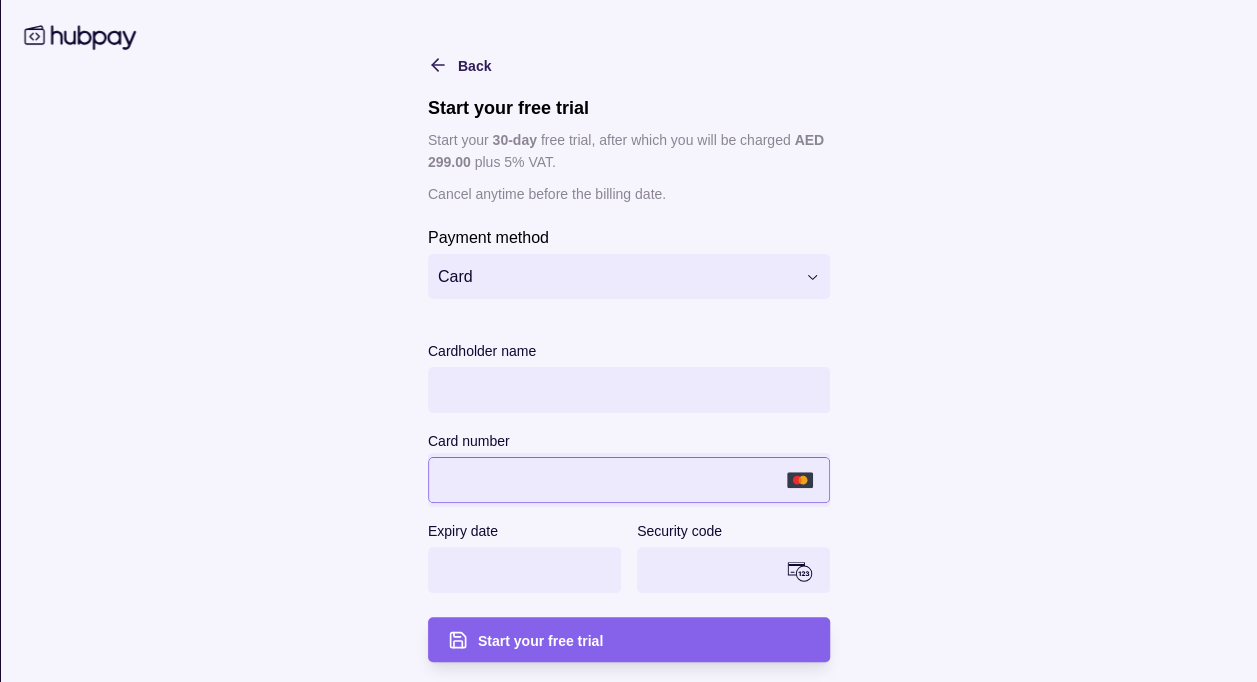 click on "**********" at bounding box center [629, 337] 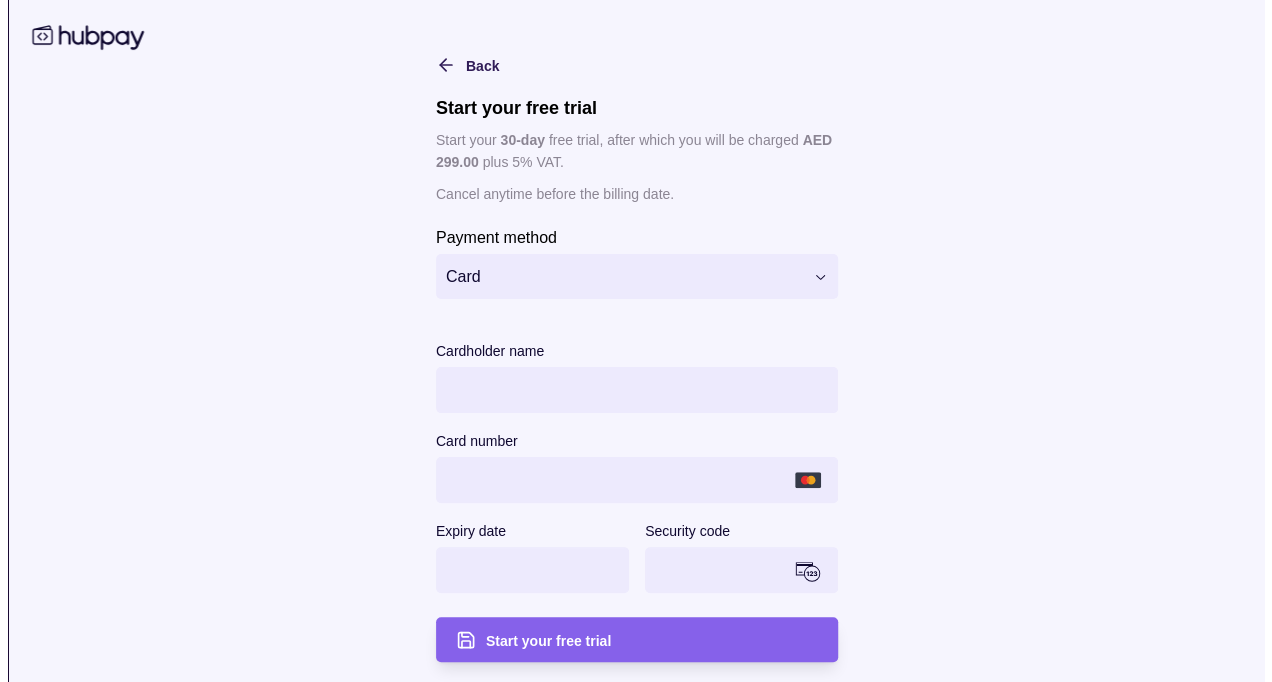 scroll, scrollTop: 6, scrollLeft: 0, axis: vertical 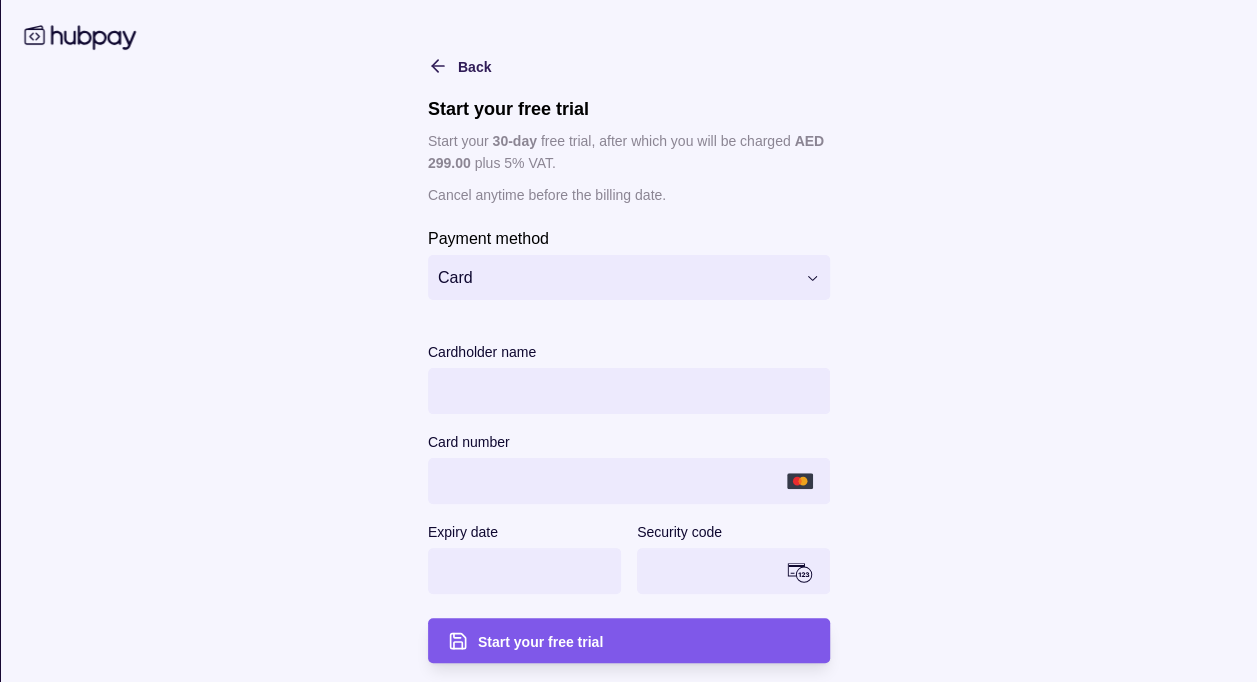click on "Start your free trial" at bounding box center [539, 642] 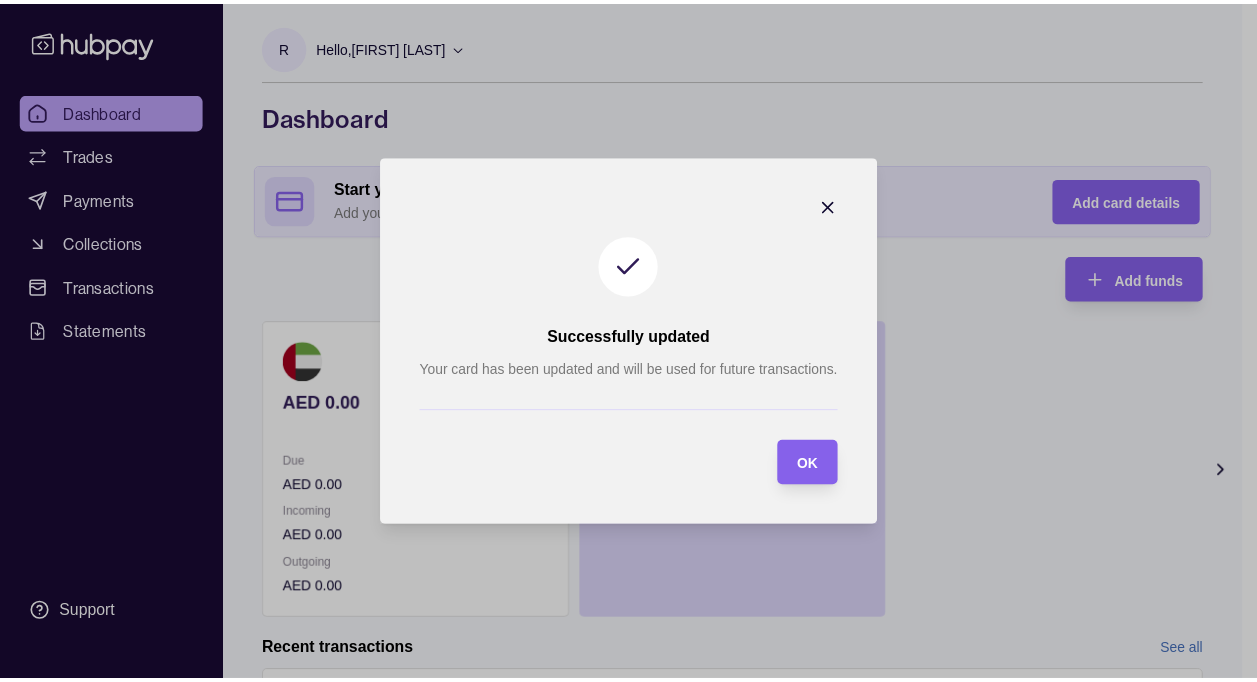 scroll, scrollTop: 0, scrollLeft: 0, axis: both 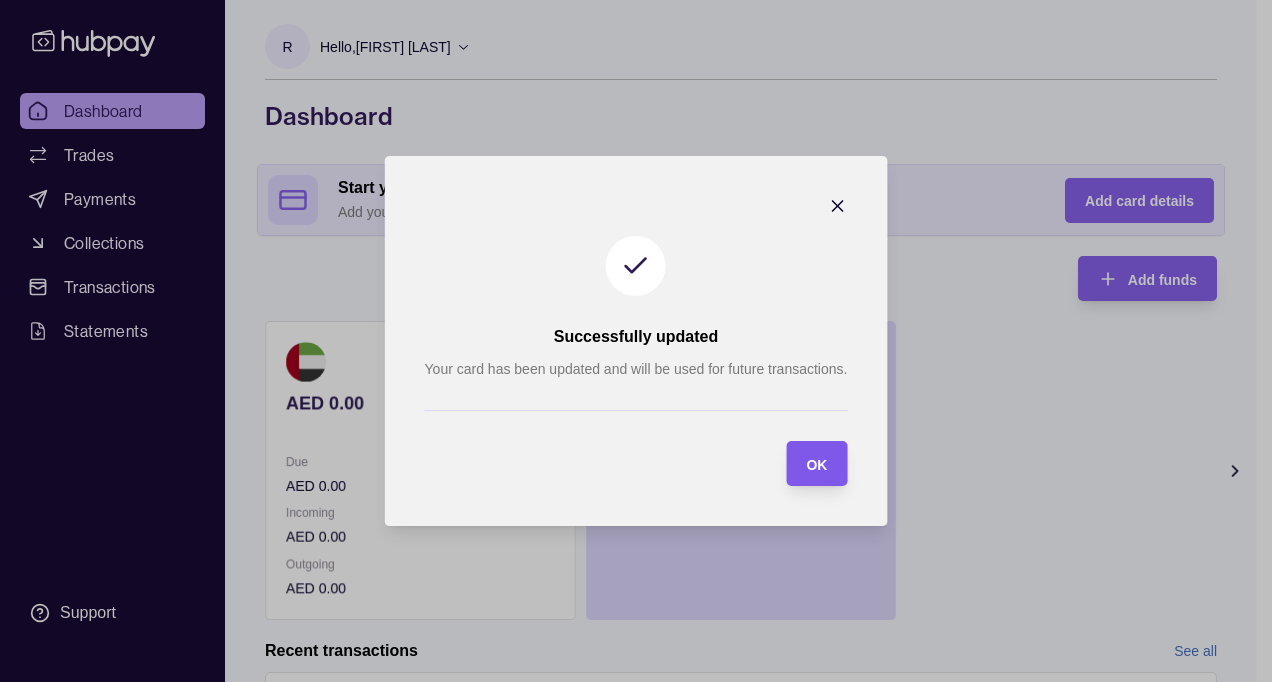 click on "OK" at bounding box center [816, 465] 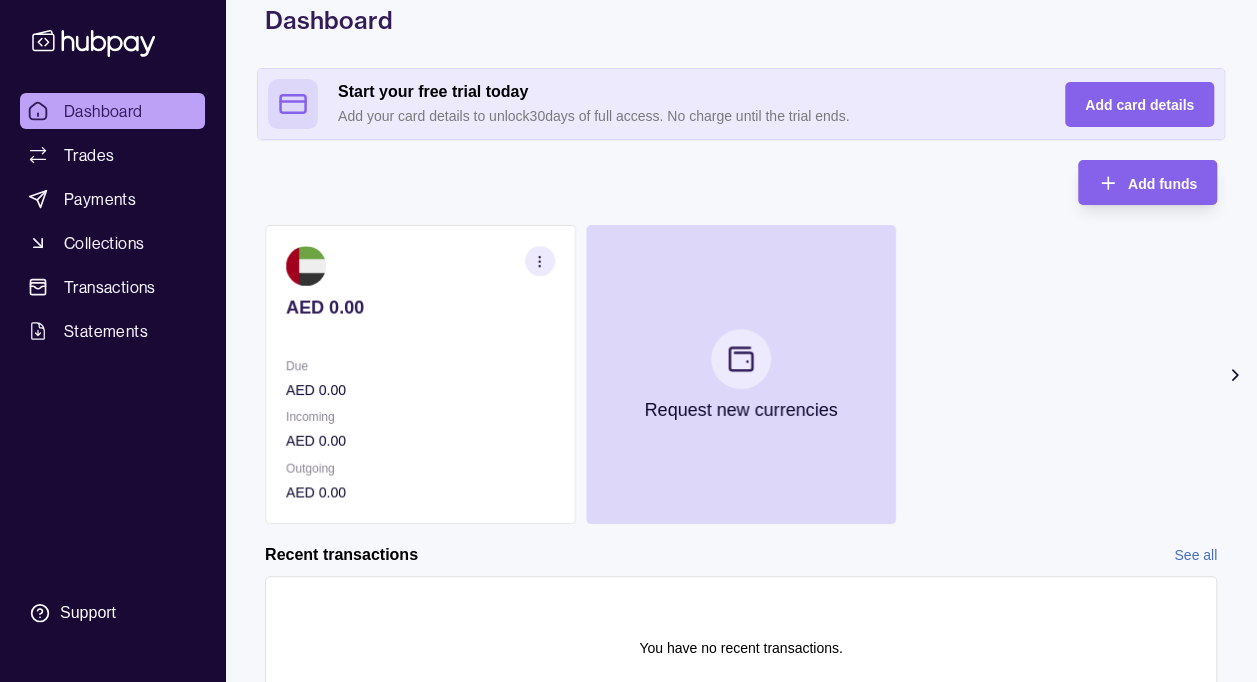 scroll, scrollTop: 0, scrollLeft: 0, axis: both 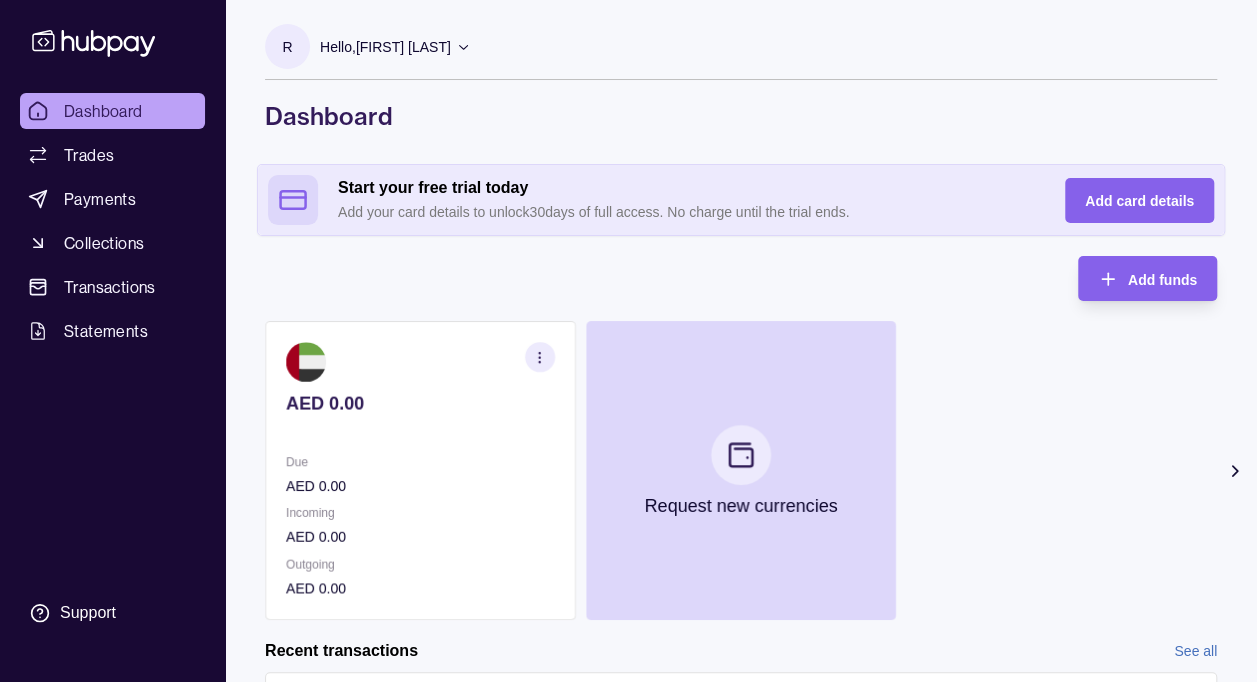 click 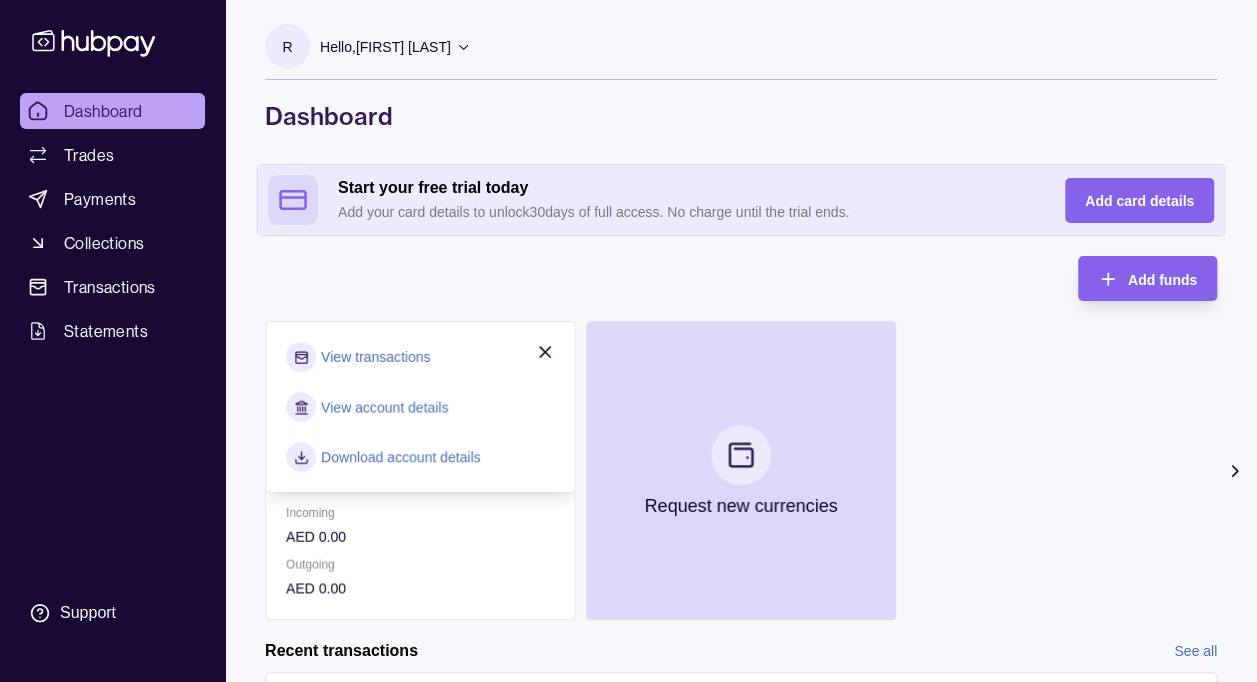 click on "Download account details" at bounding box center (401, 457) 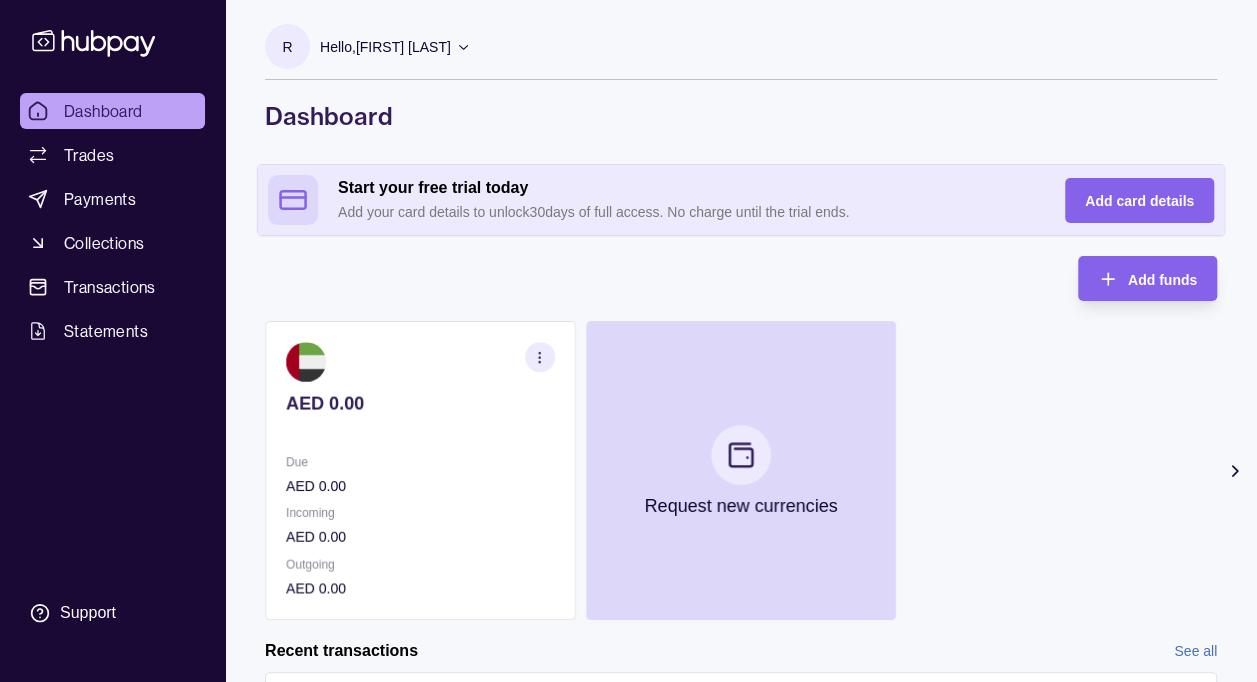 click at bounding box center [540, 357] 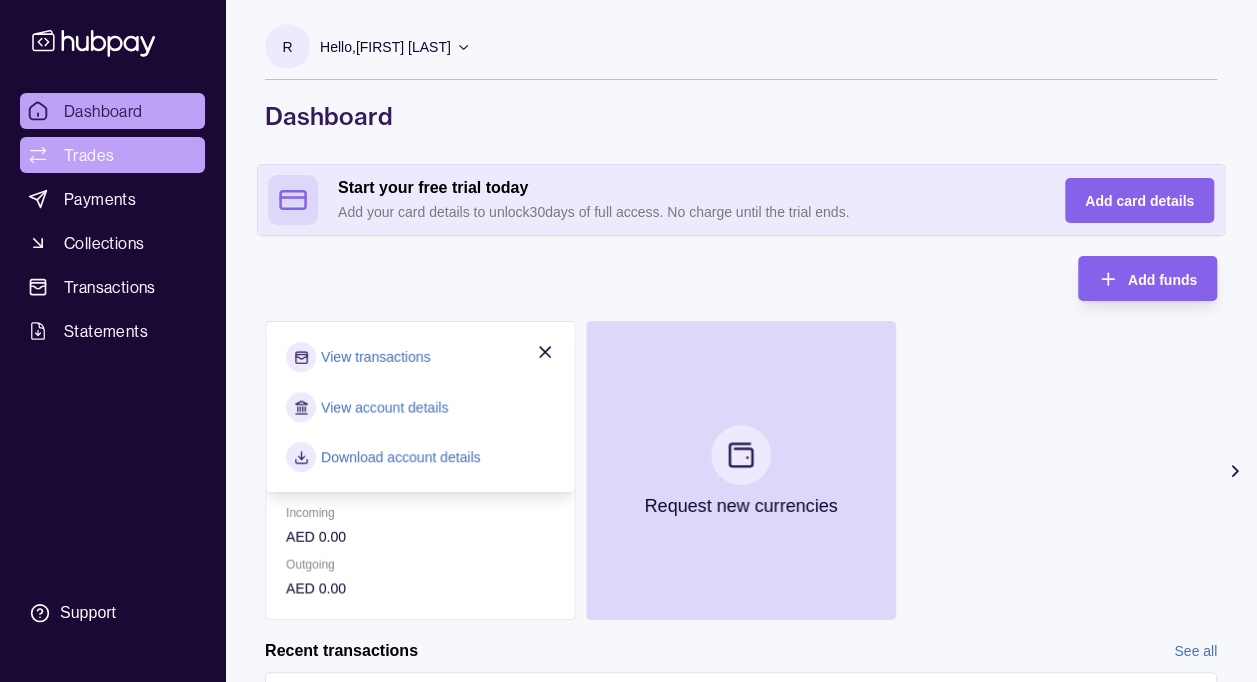 click on "Trades" at bounding box center [112, 155] 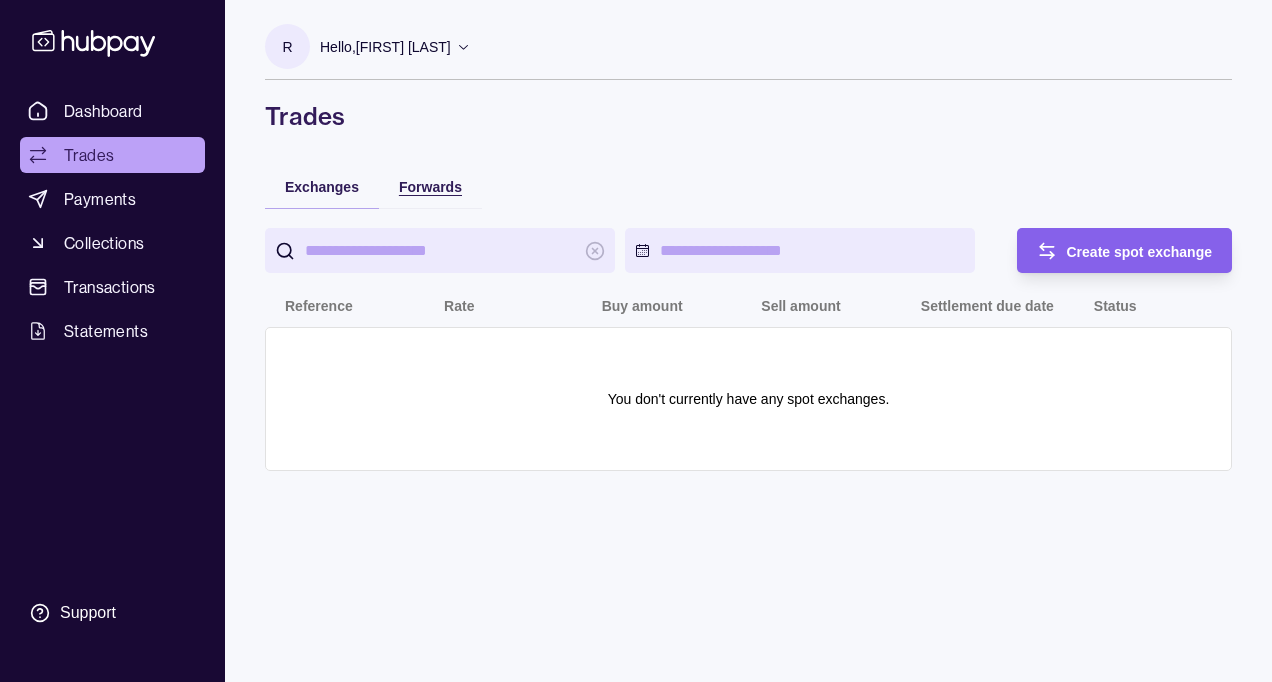 click on "Forwards" at bounding box center (430, 187) 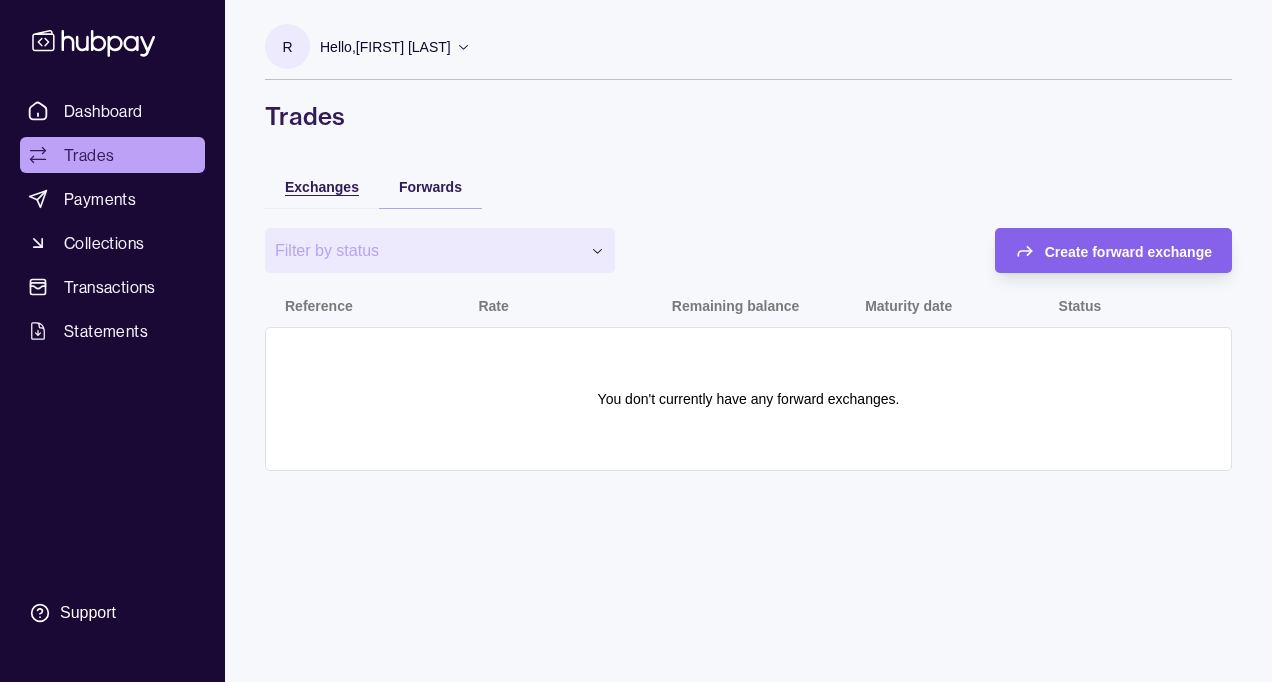 click on "Exchanges" at bounding box center (322, 187) 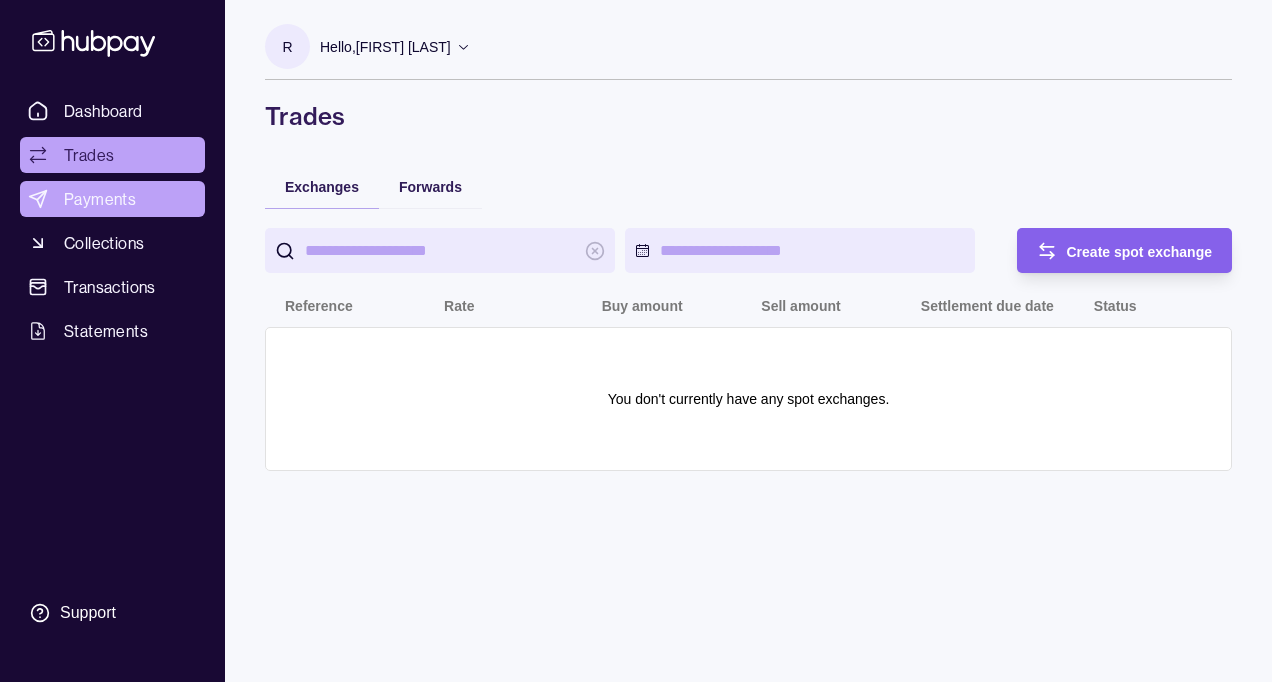 click on "Payments" at bounding box center [100, 199] 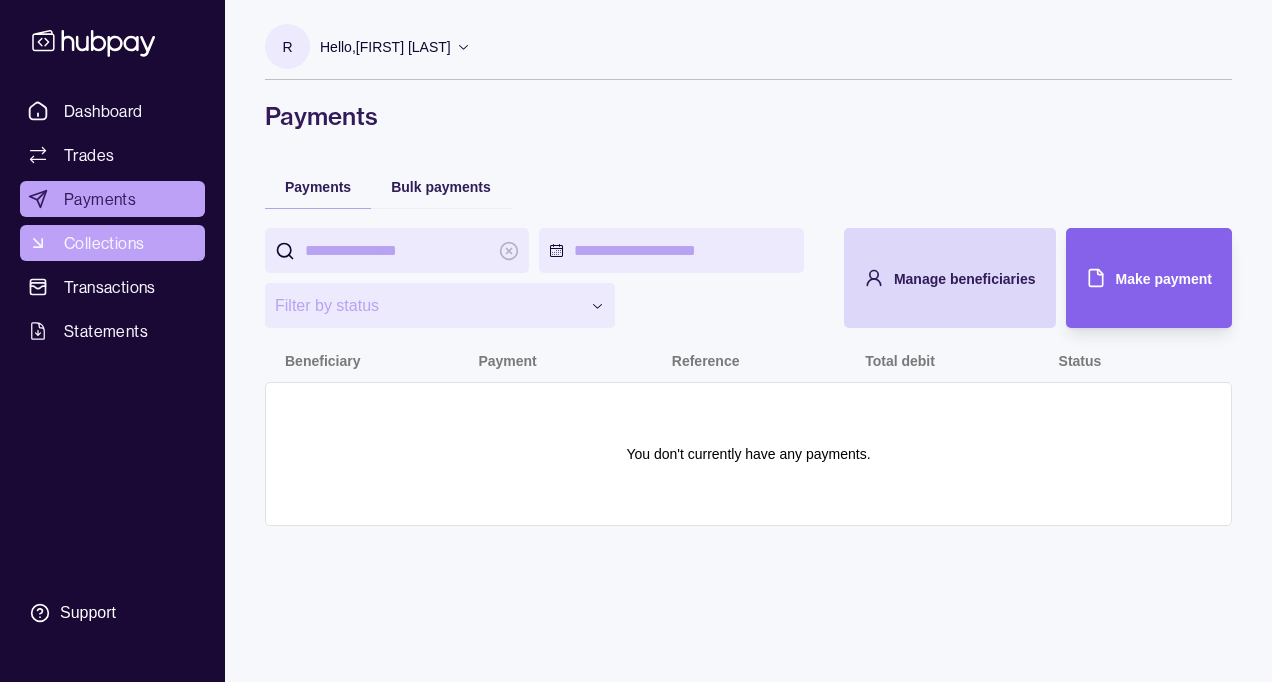 click on "Collections" at bounding box center [104, 243] 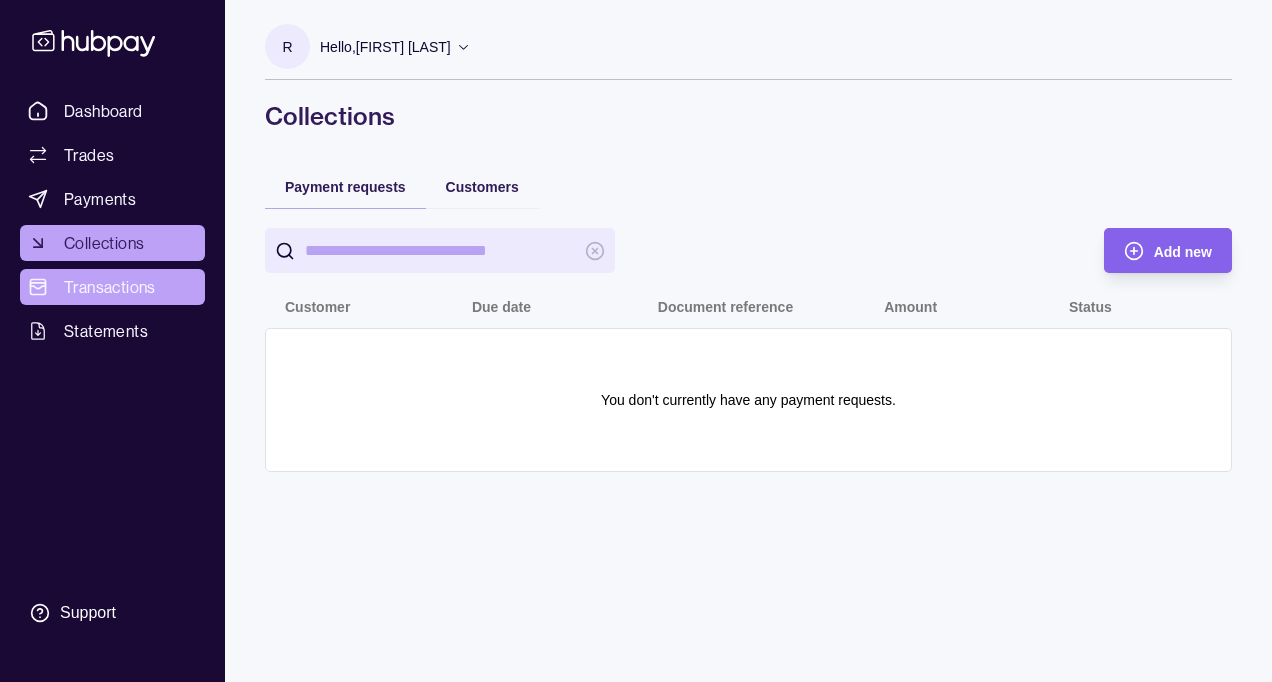 click on "Transactions" at bounding box center (110, 287) 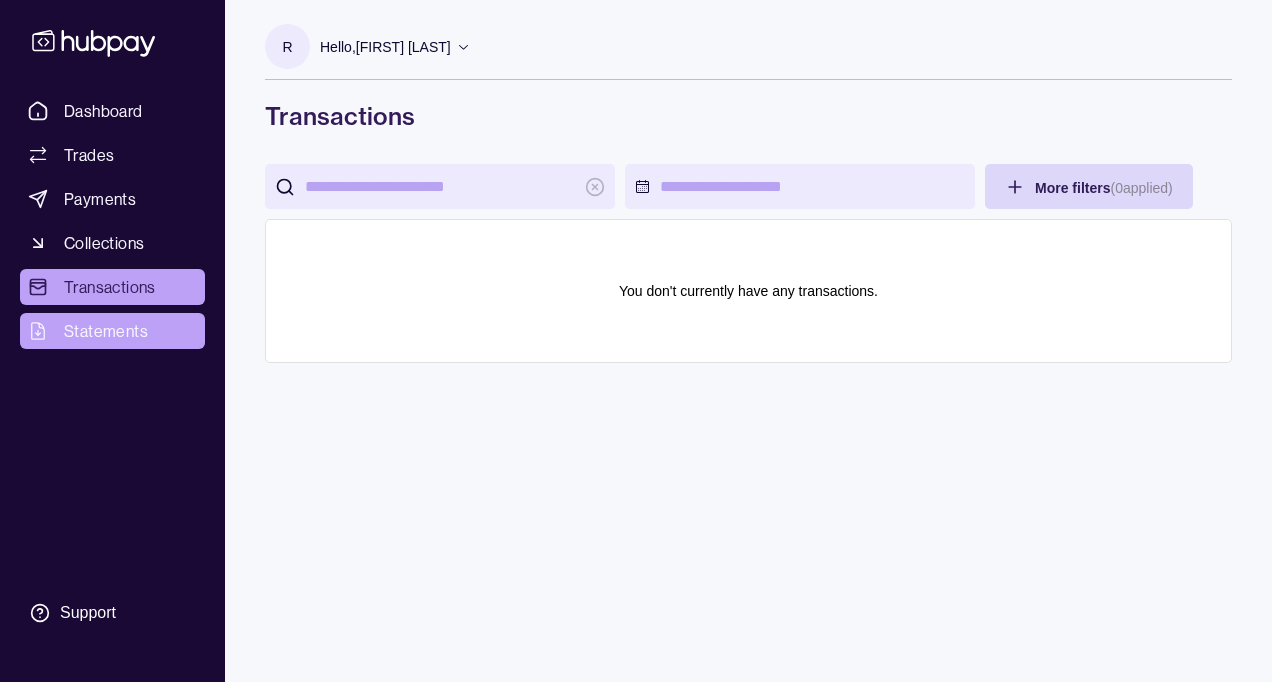 click on "Statements" at bounding box center [106, 331] 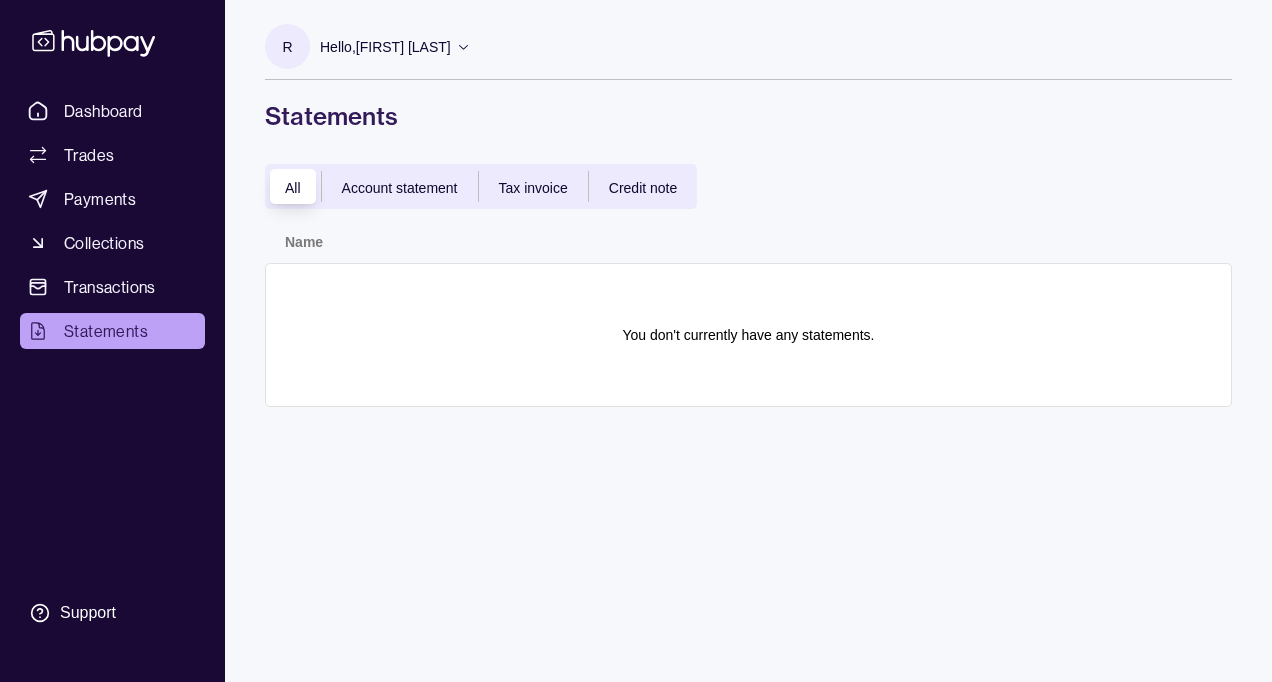 click on "Tax invoice" at bounding box center [533, 188] 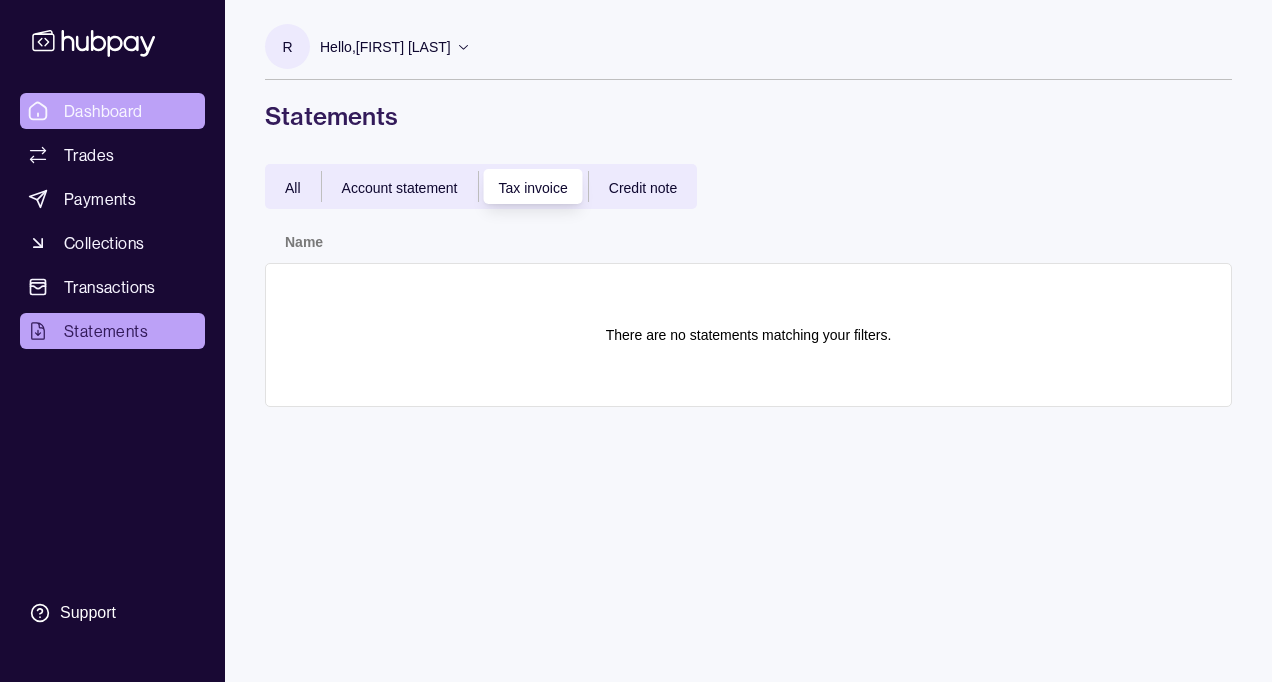 click on "Dashboard" at bounding box center [112, 111] 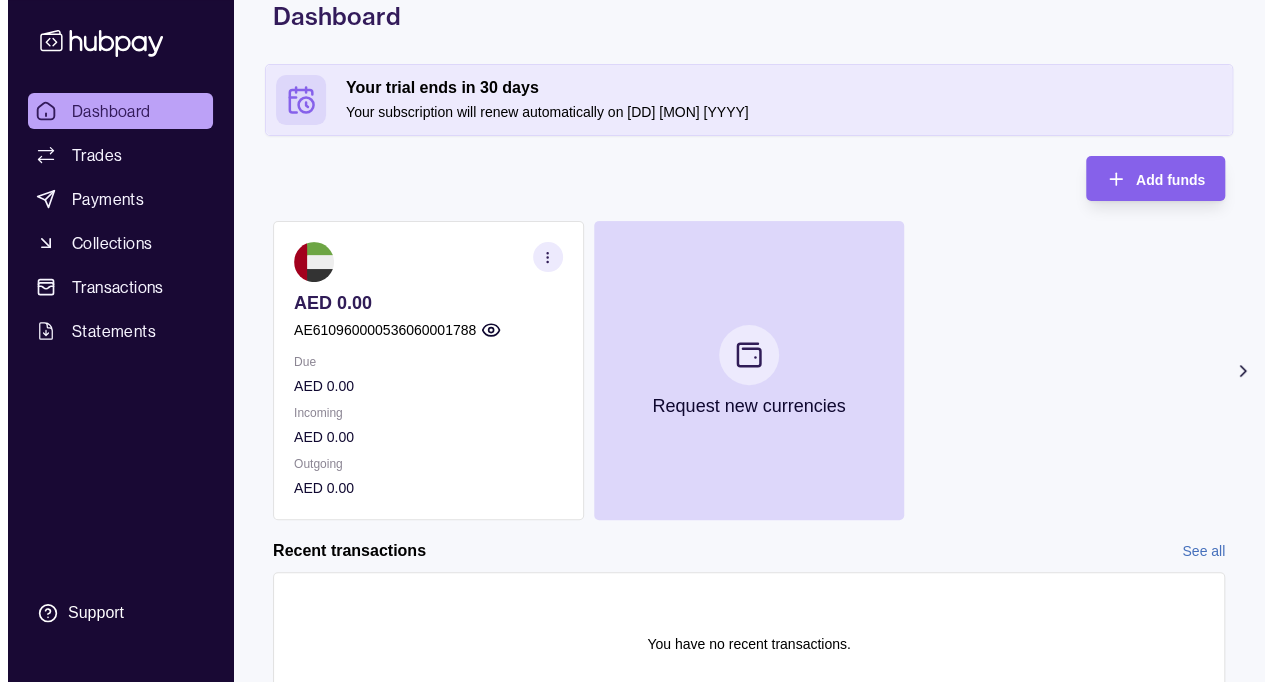 scroll, scrollTop: 196, scrollLeft: 0, axis: vertical 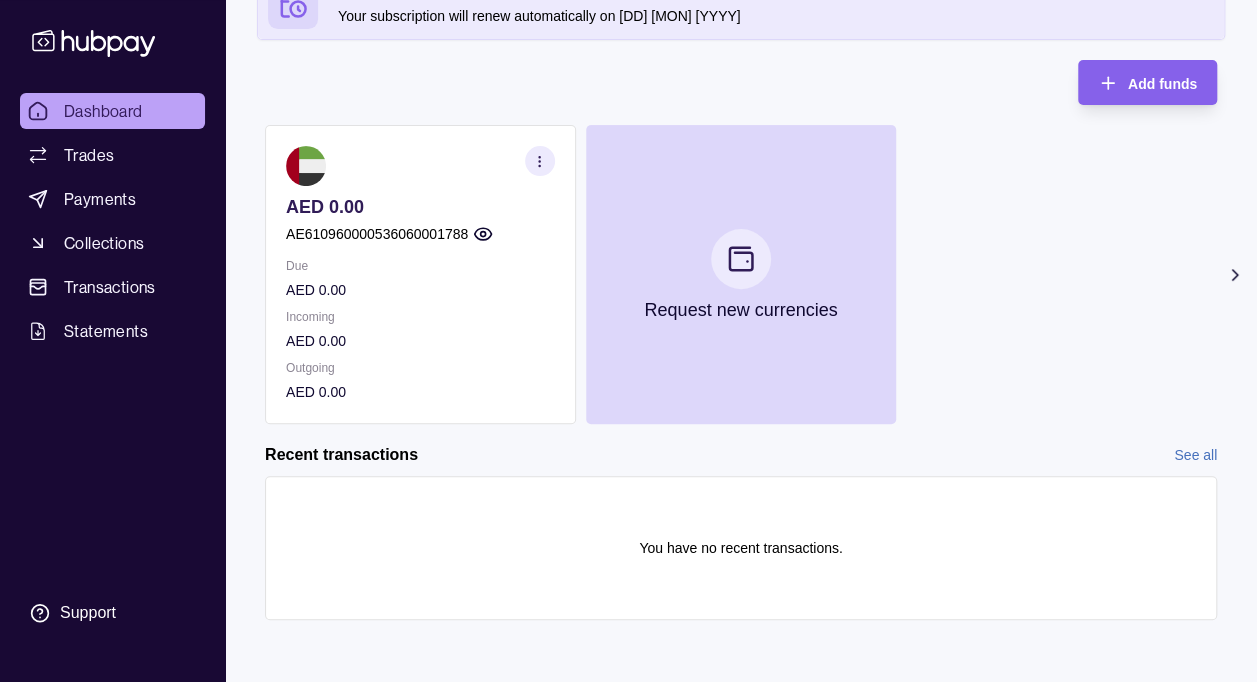 click 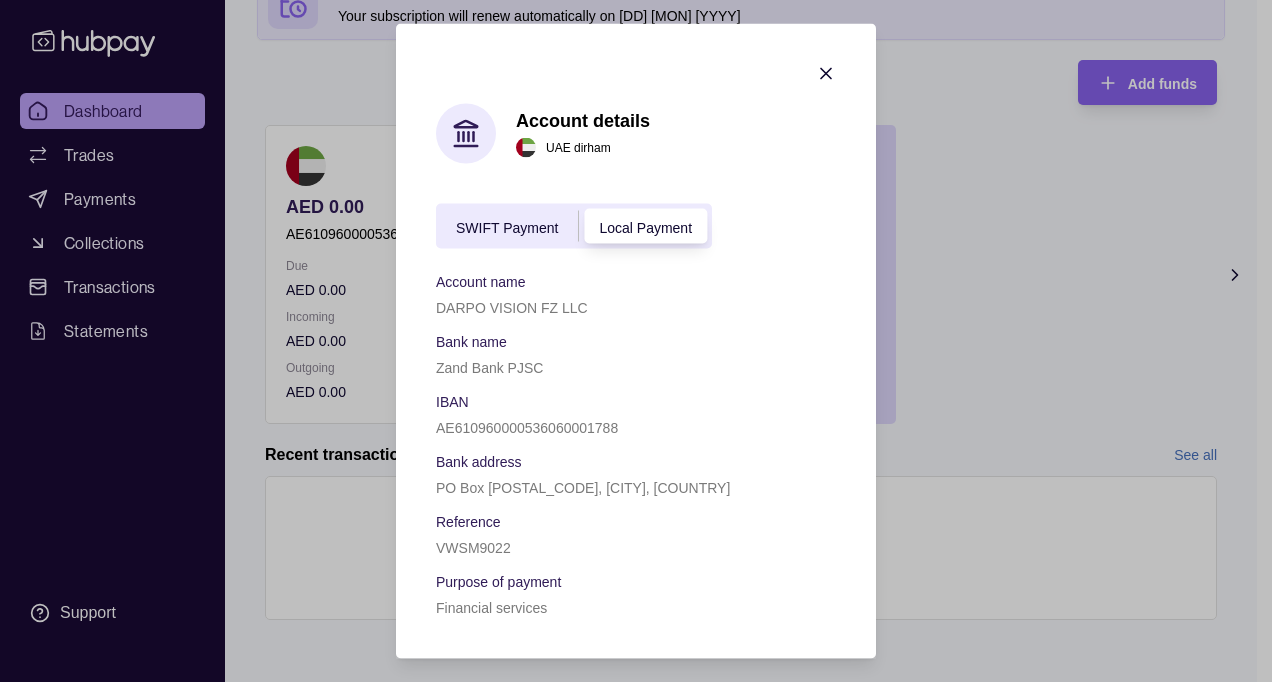 click on "SWIFT Payment Local Payment" at bounding box center (574, 226) 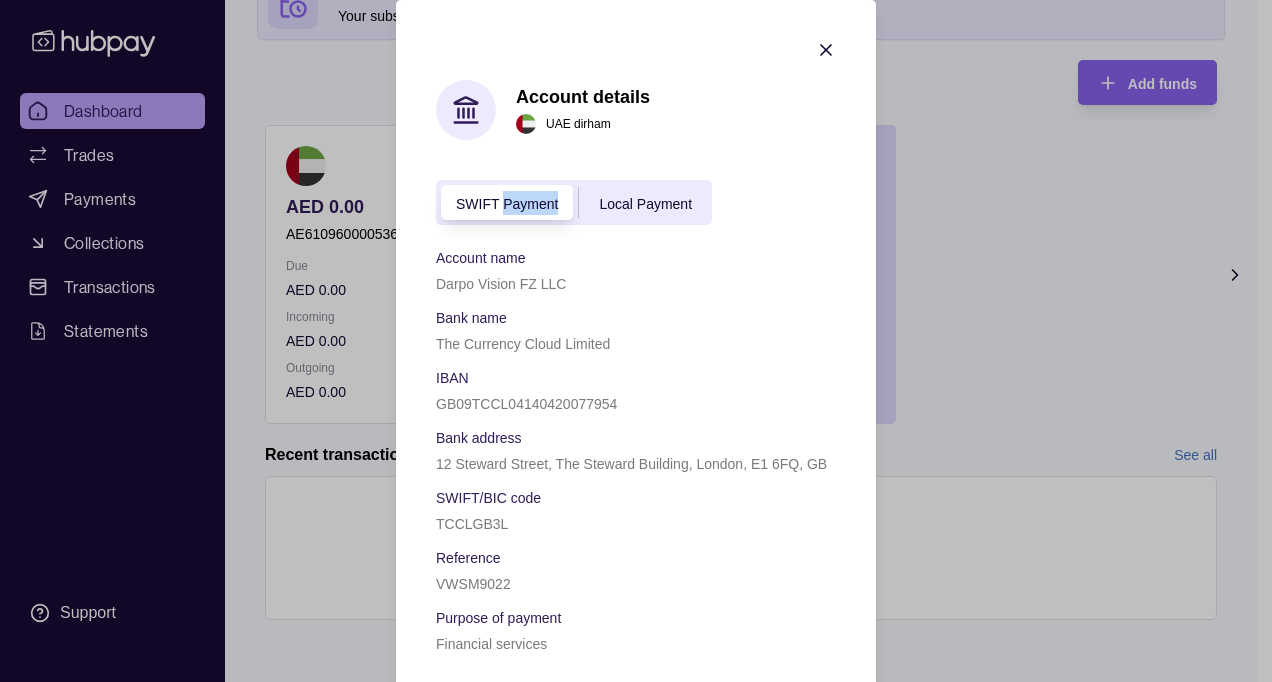 click on "SWIFT Payment Local Payment Account name Darpo Vision FZ LLC Bank name The Currency Cloud Limited IBAN GB09TCCL04140420077954 Bank address 12 Steward Street, The Steward Building, London, E1 6FQ, GB SWIFT/BIC code TCCLGB3L Reference VWSM9022 Purpose of payment Financial services" at bounding box center (636, 417) 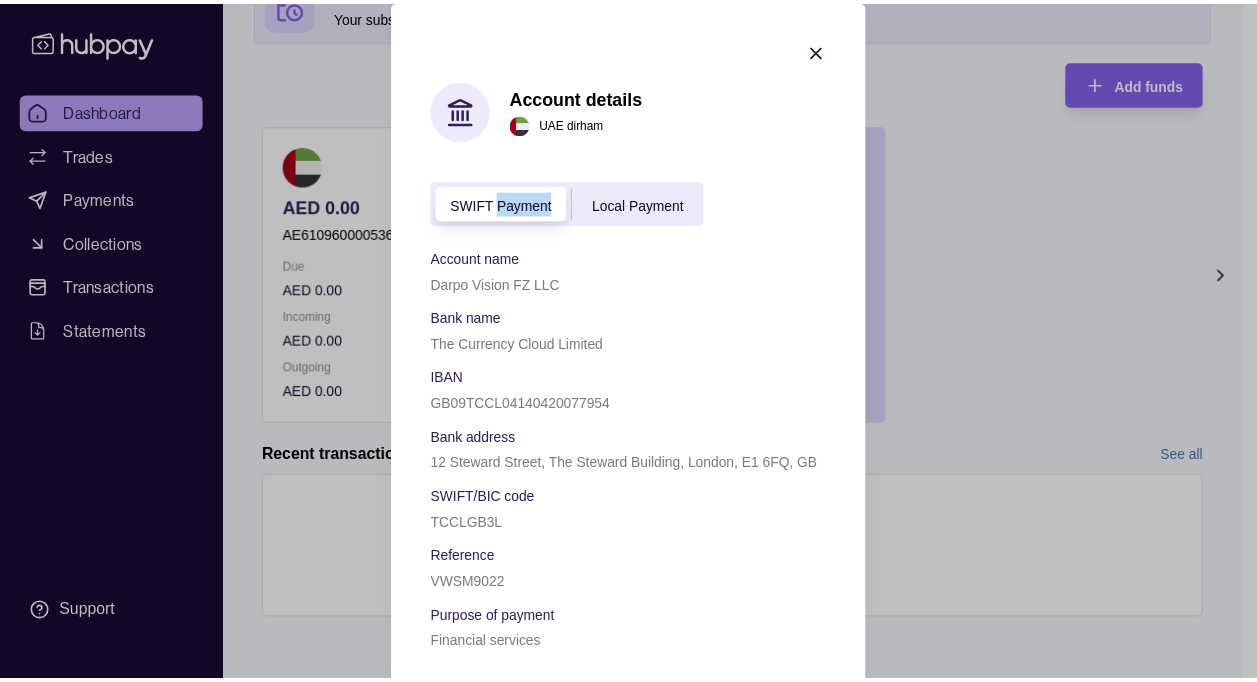 scroll, scrollTop: 12, scrollLeft: 0, axis: vertical 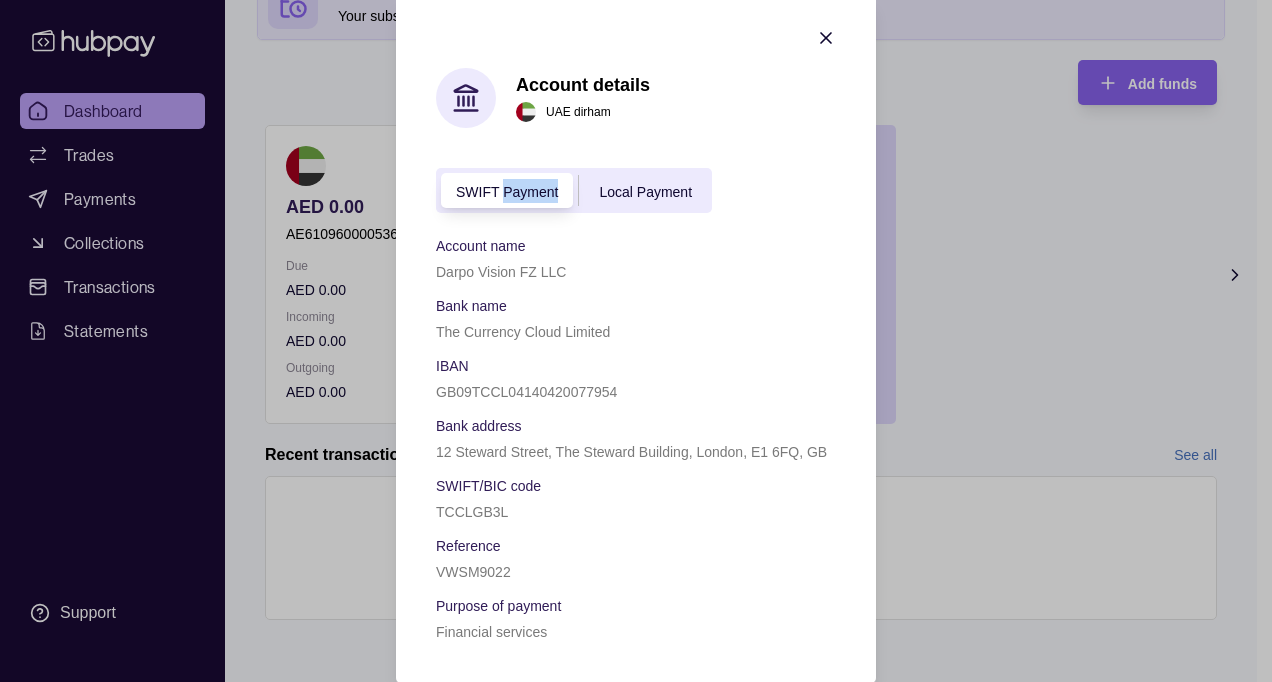 click 